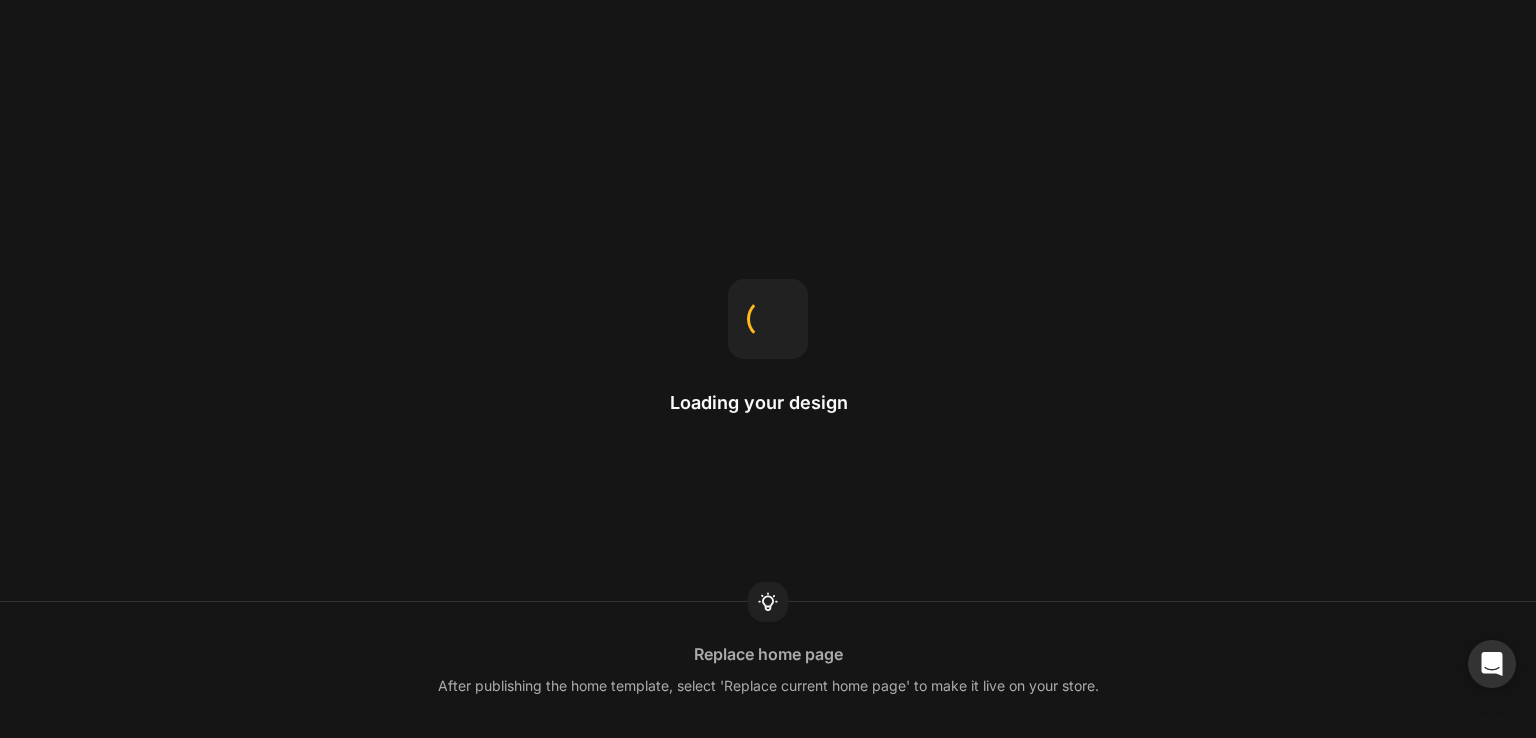 scroll, scrollTop: 0, scrollLeft: 0, axis: both 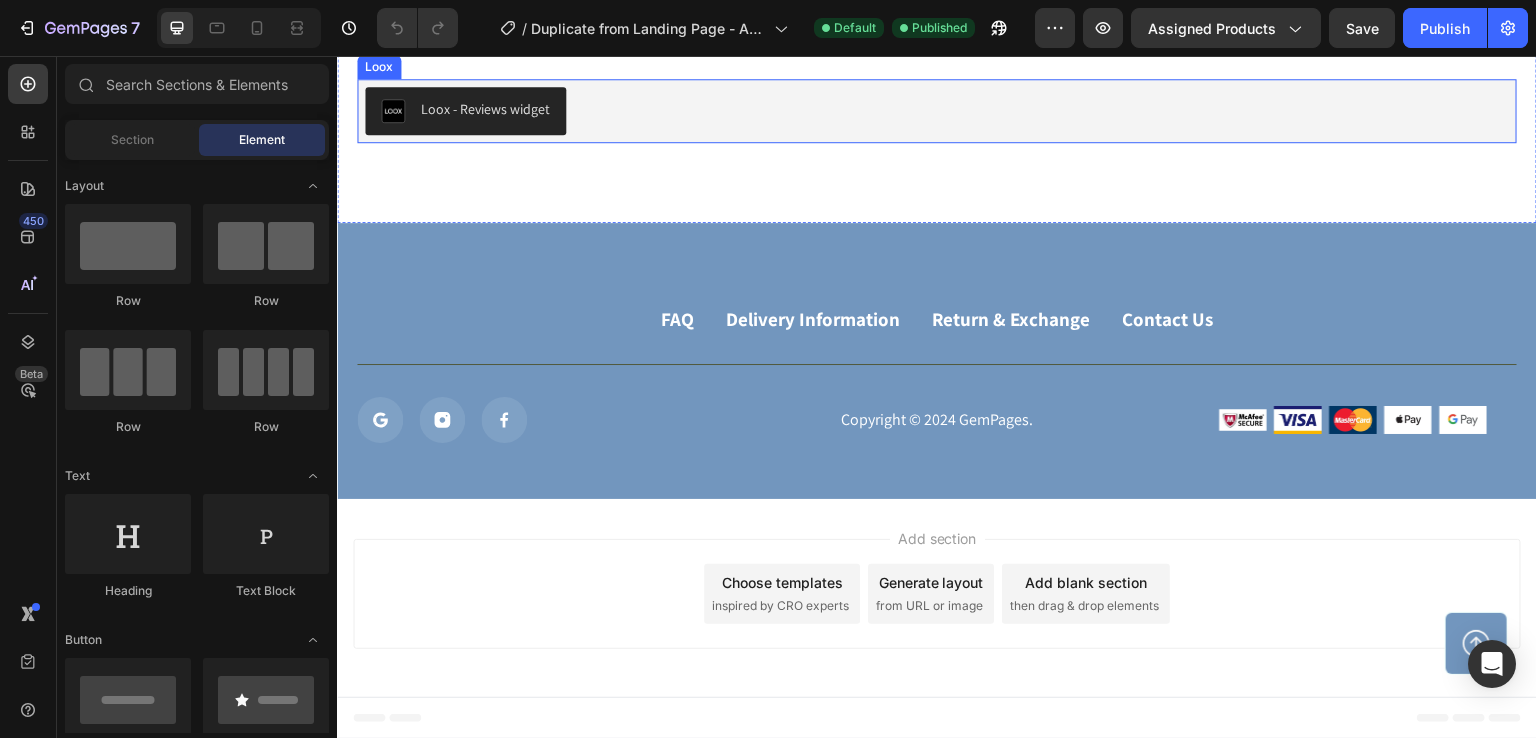 click on "Loox - Reviews widget" at bounding box center (937, 111) 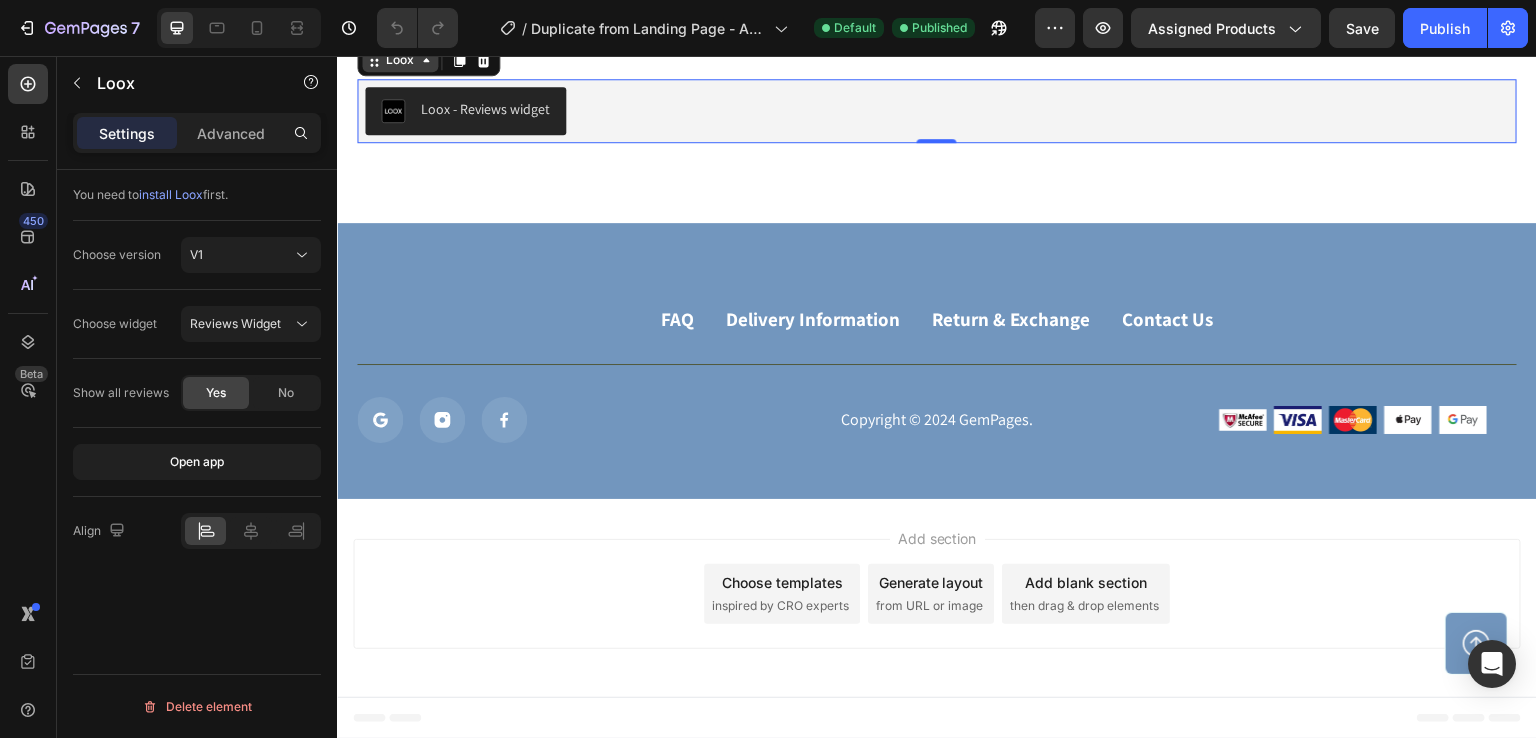 click 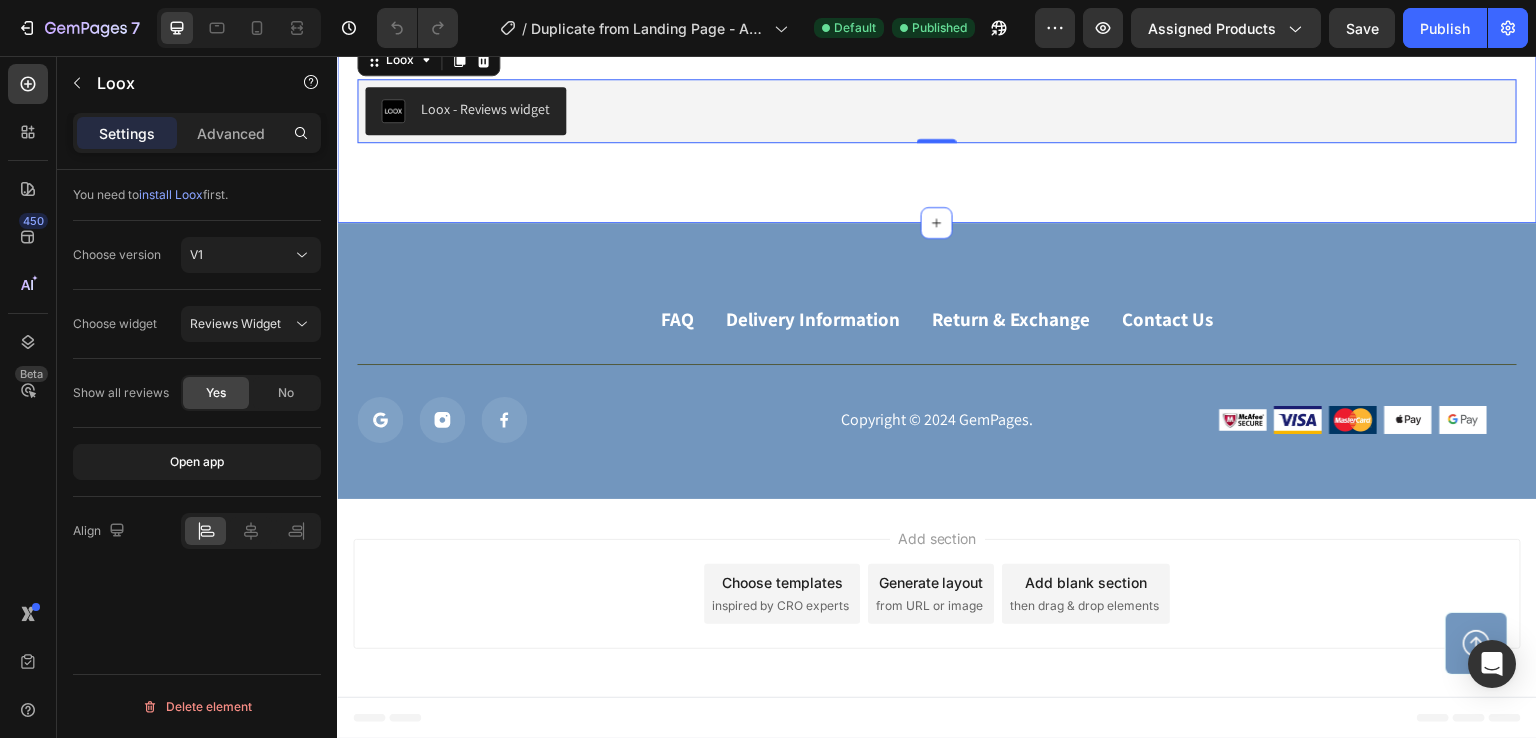 click on "Loox - Reviews widget Loox Section   0 Section 7" at bounding box center [937, 111] 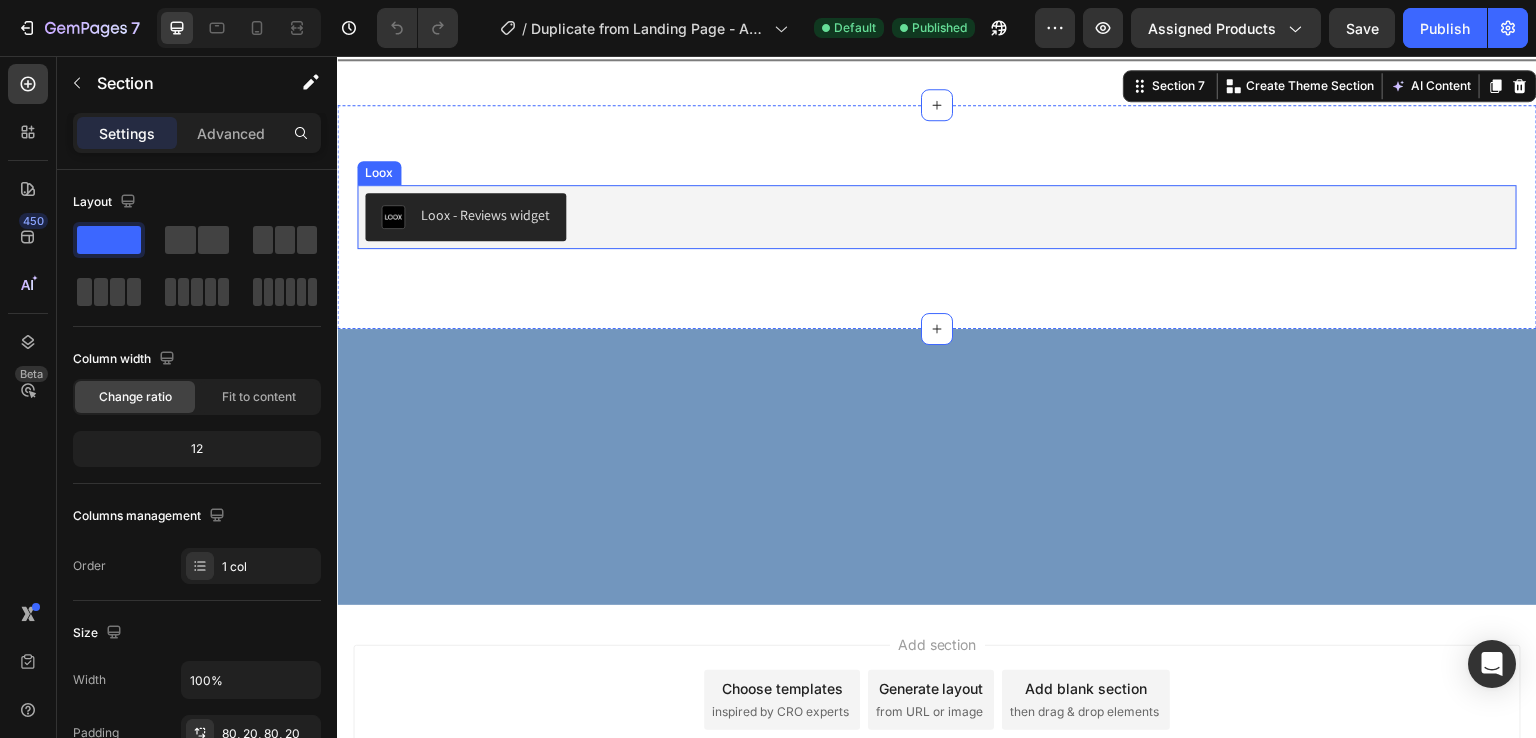 scroll, scrollTop: 4359, scrollLeft: 0, axis: vertical 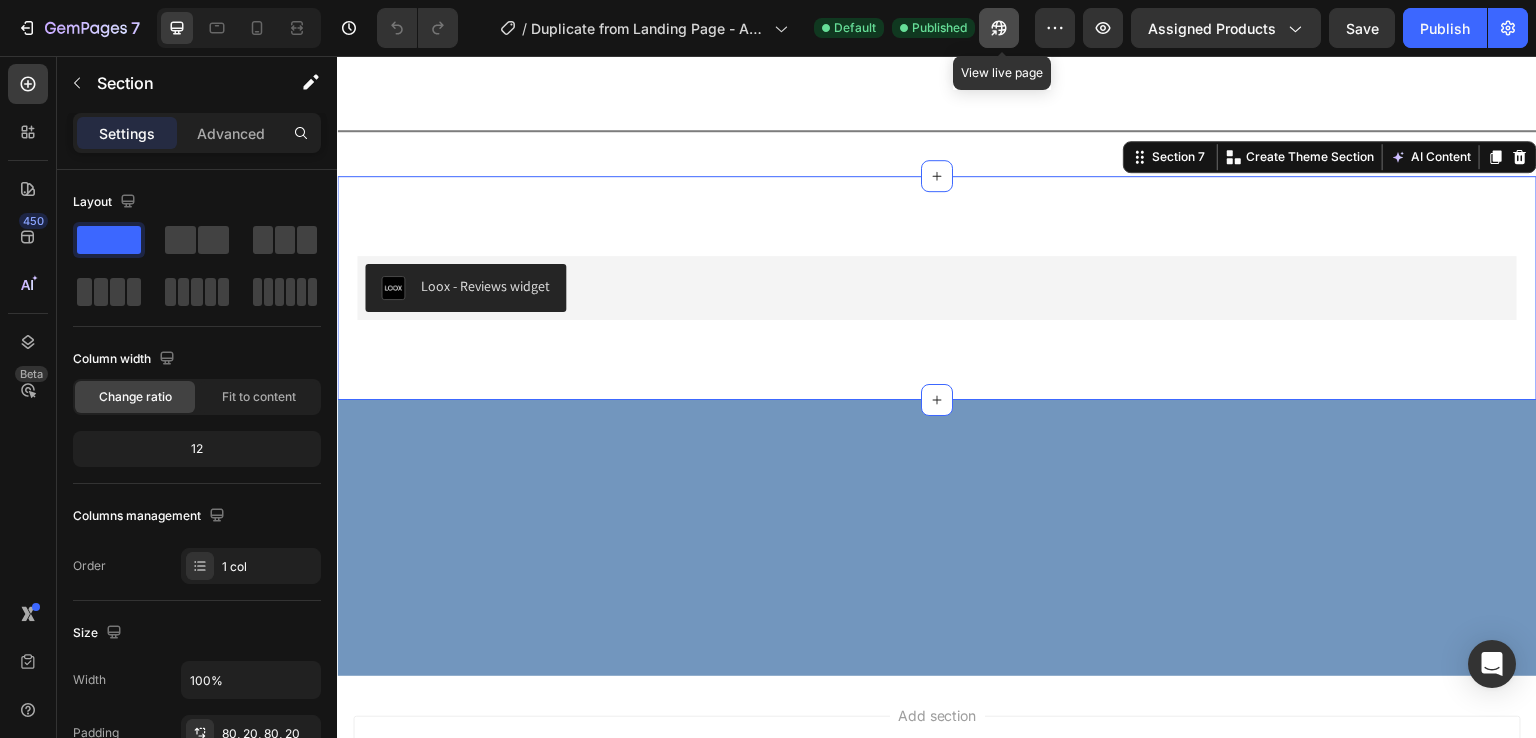 click 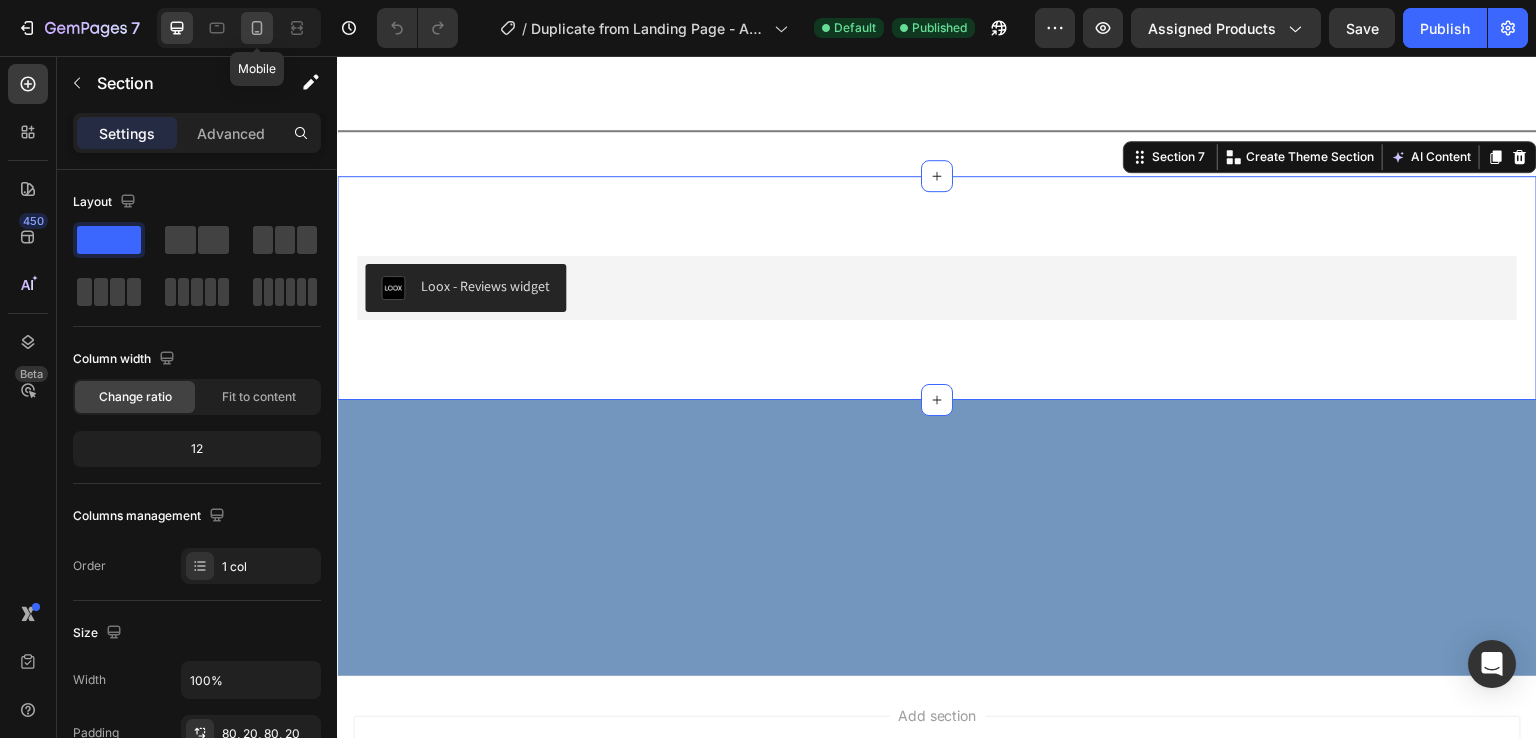 click 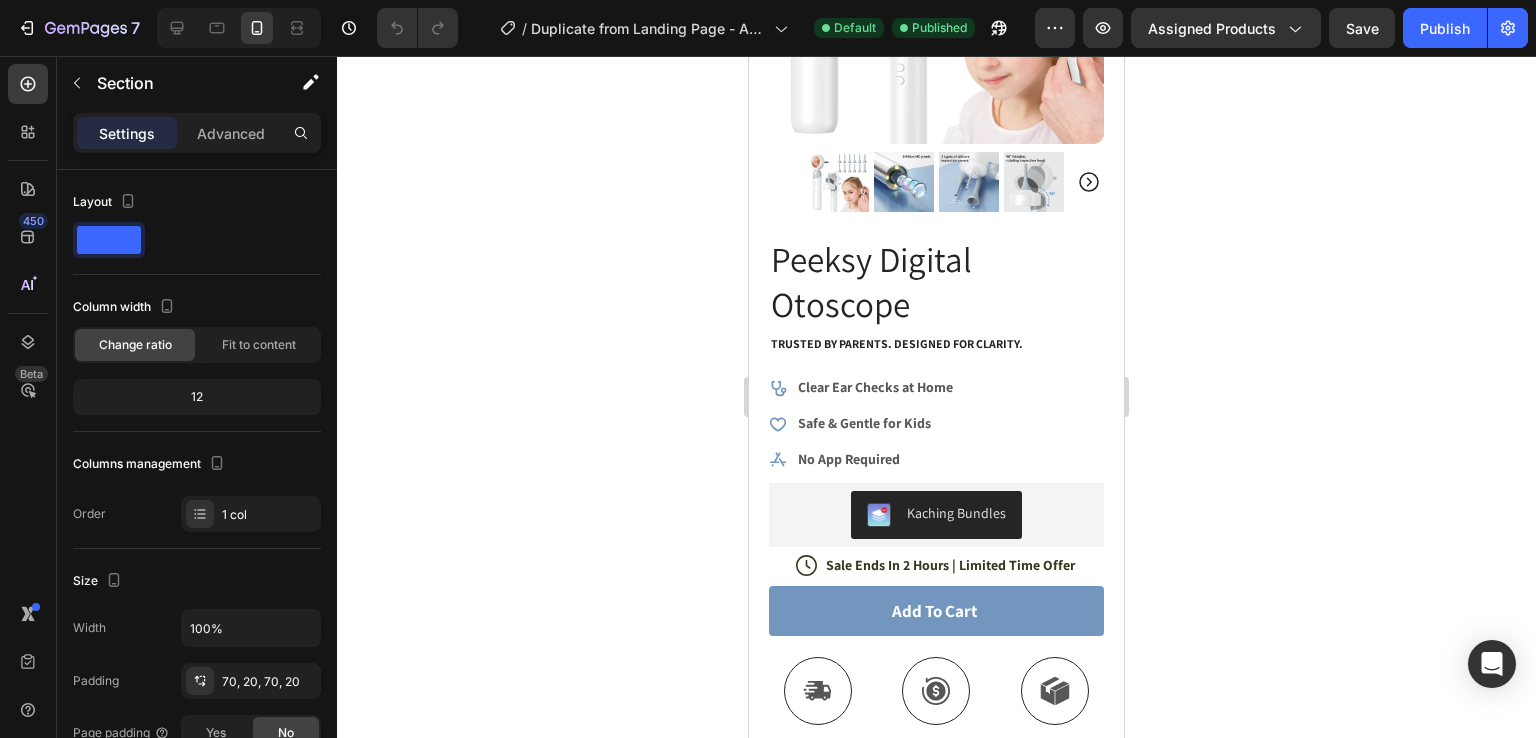 scroll, scrollTop: 0, scrollLeft: 0, axis: both 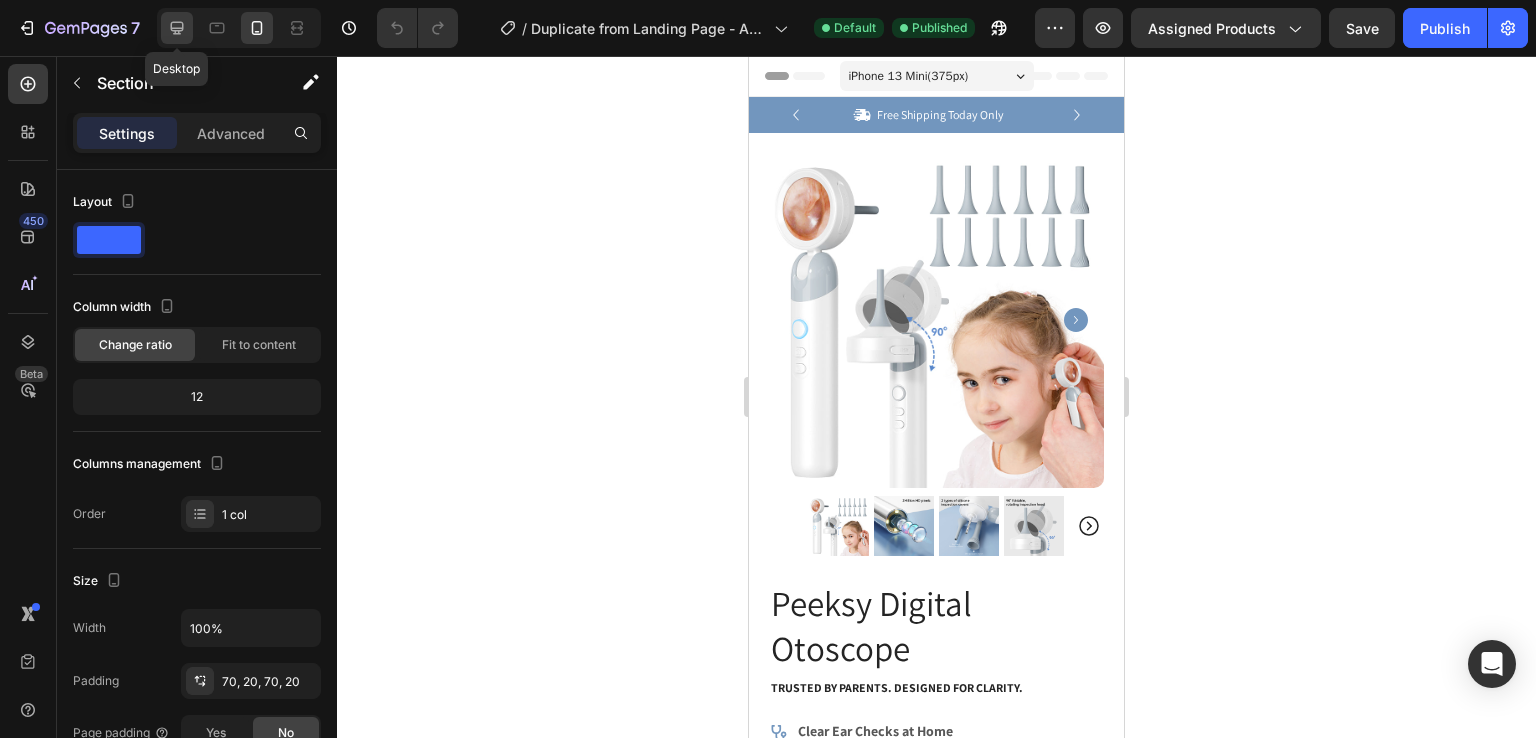 click 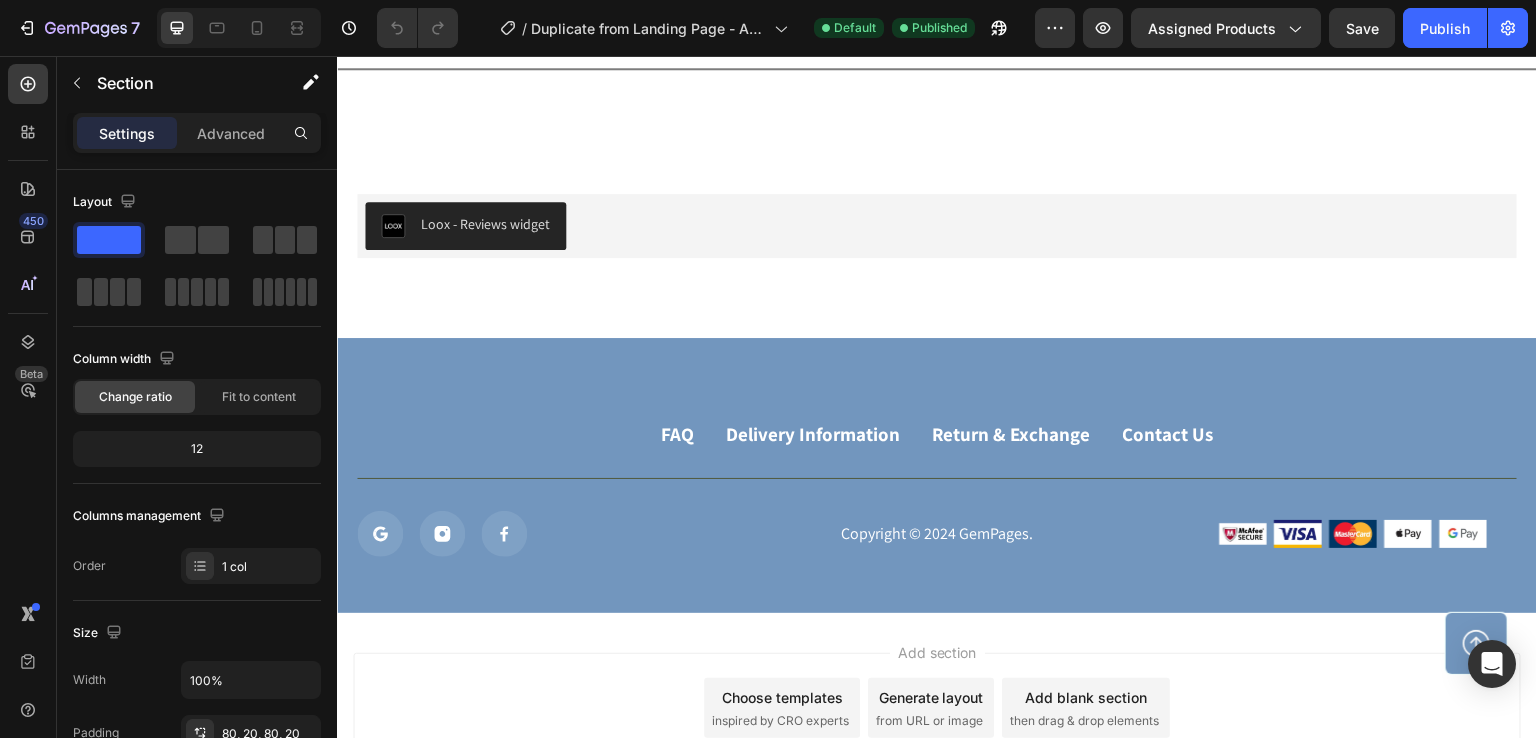 scroll, scrollTop: 4266, scrollLeft: 0, axis: vertical 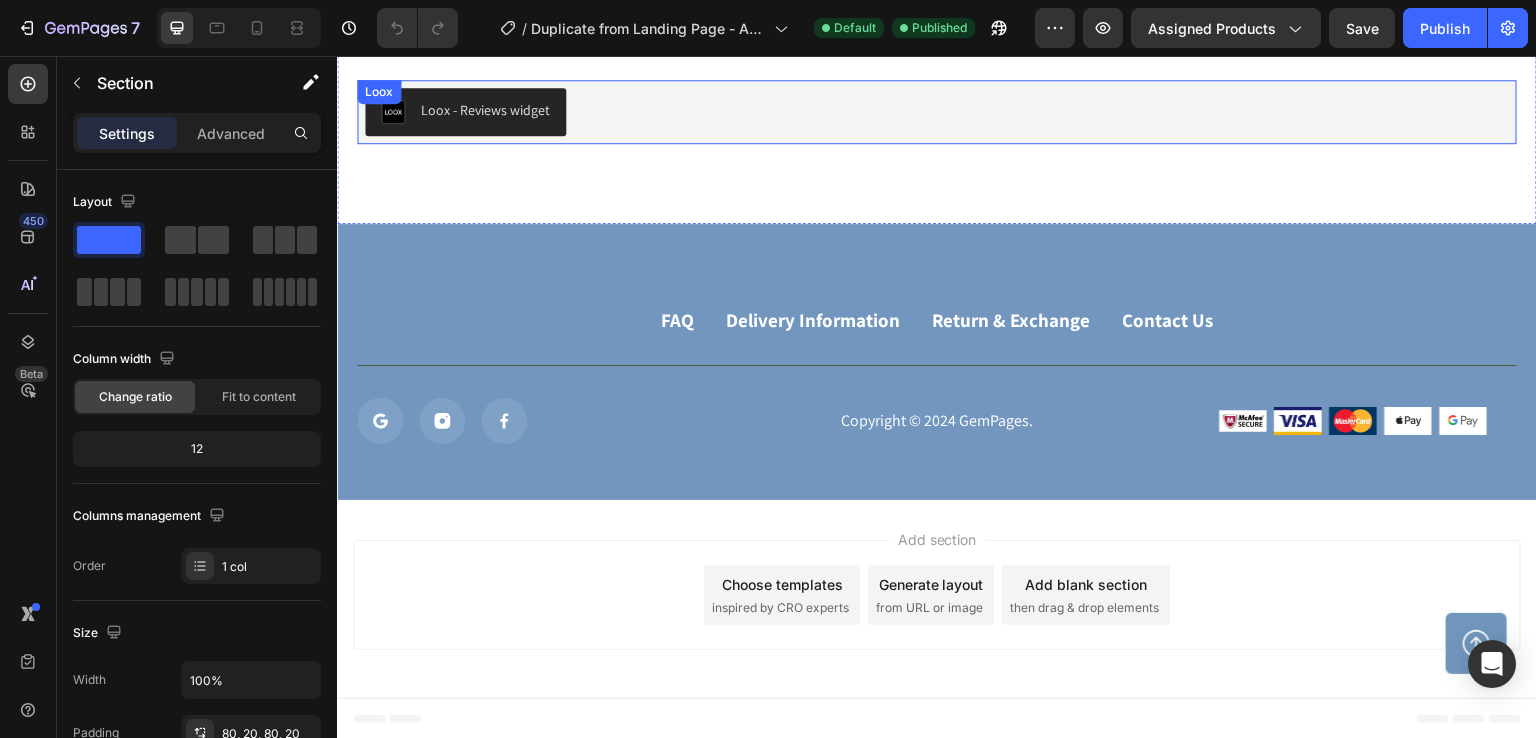 click on "Loox - Reviews widget" at bounding box center (937, 112) 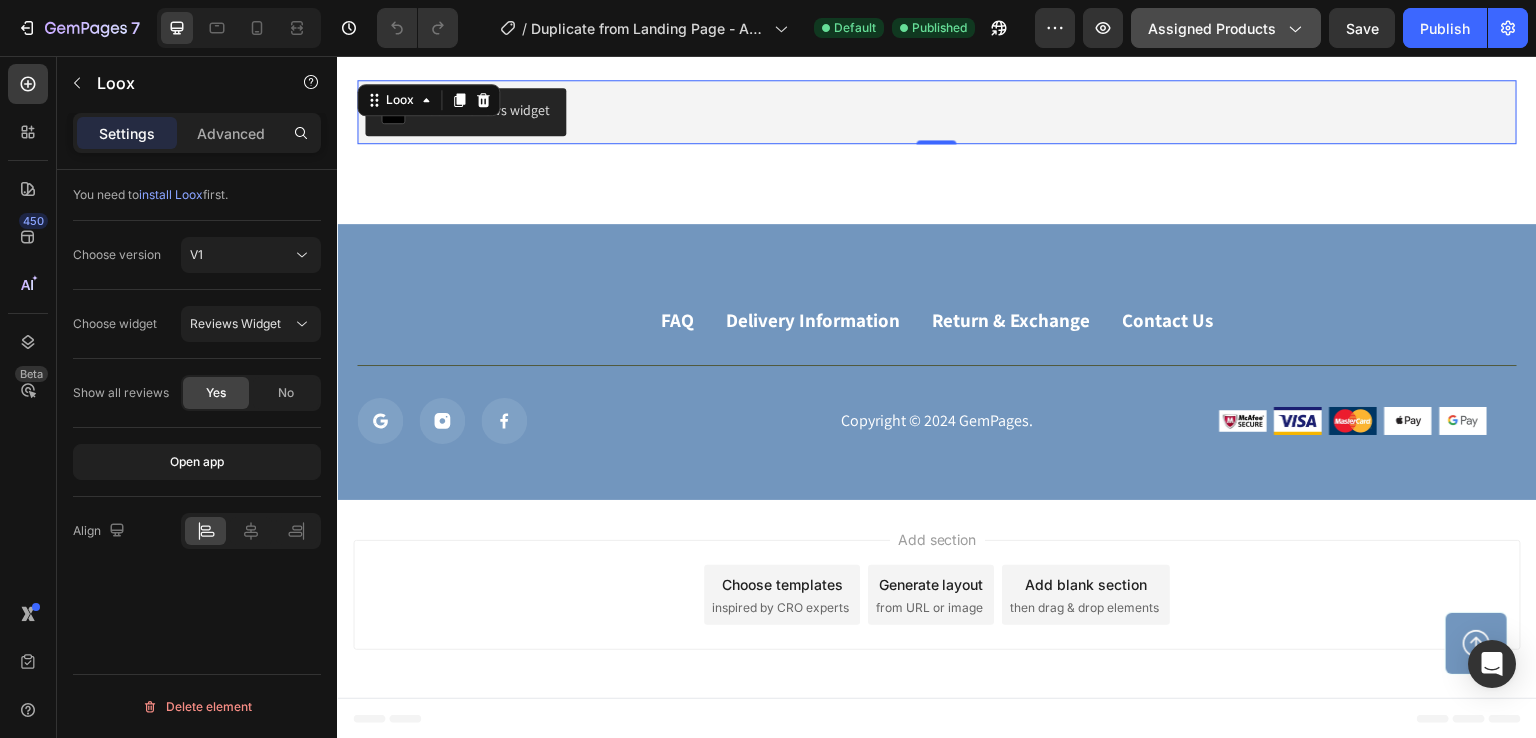 click on "Assigned Products" 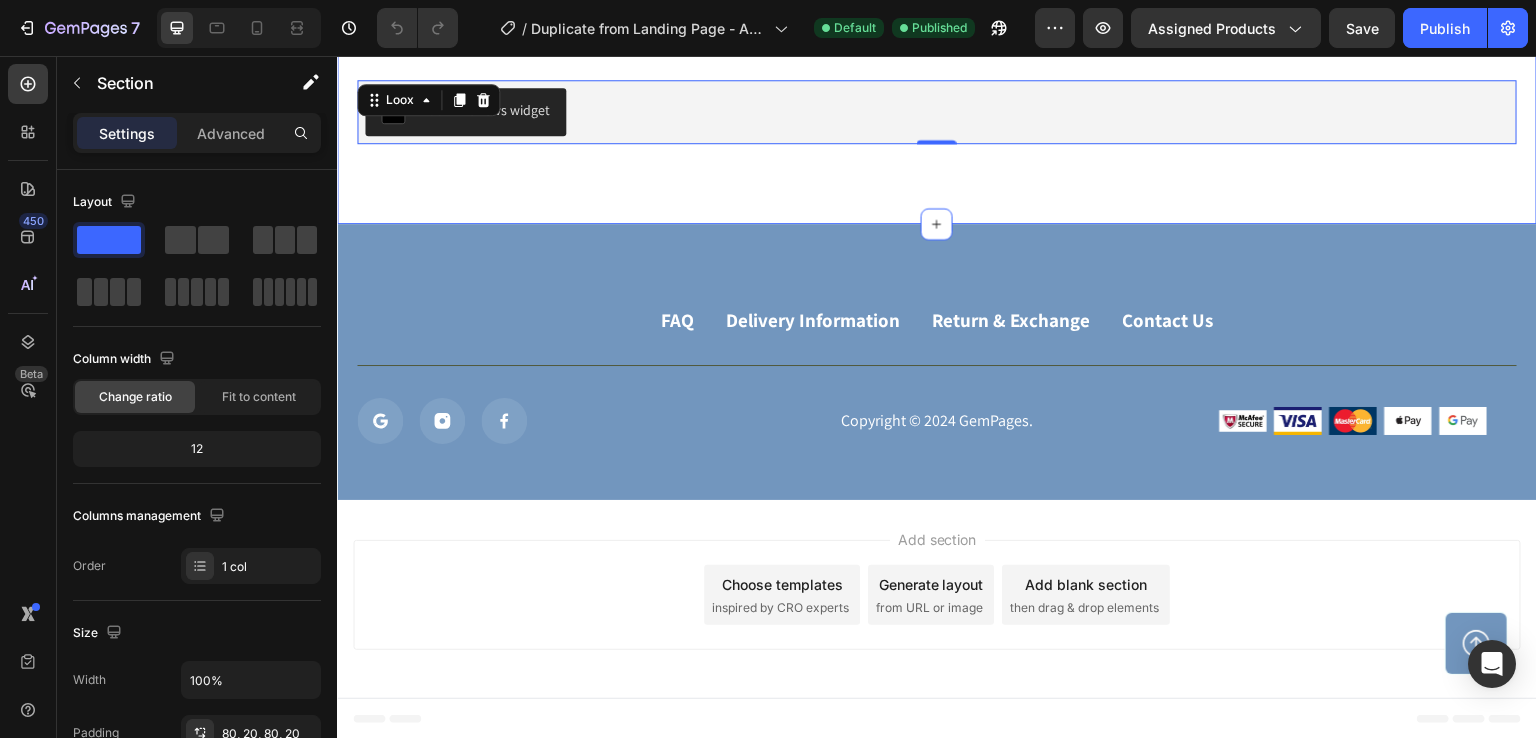 click on "Loox - Reviews widget Loox   0 Section 7" at bounding box center [937, 112] 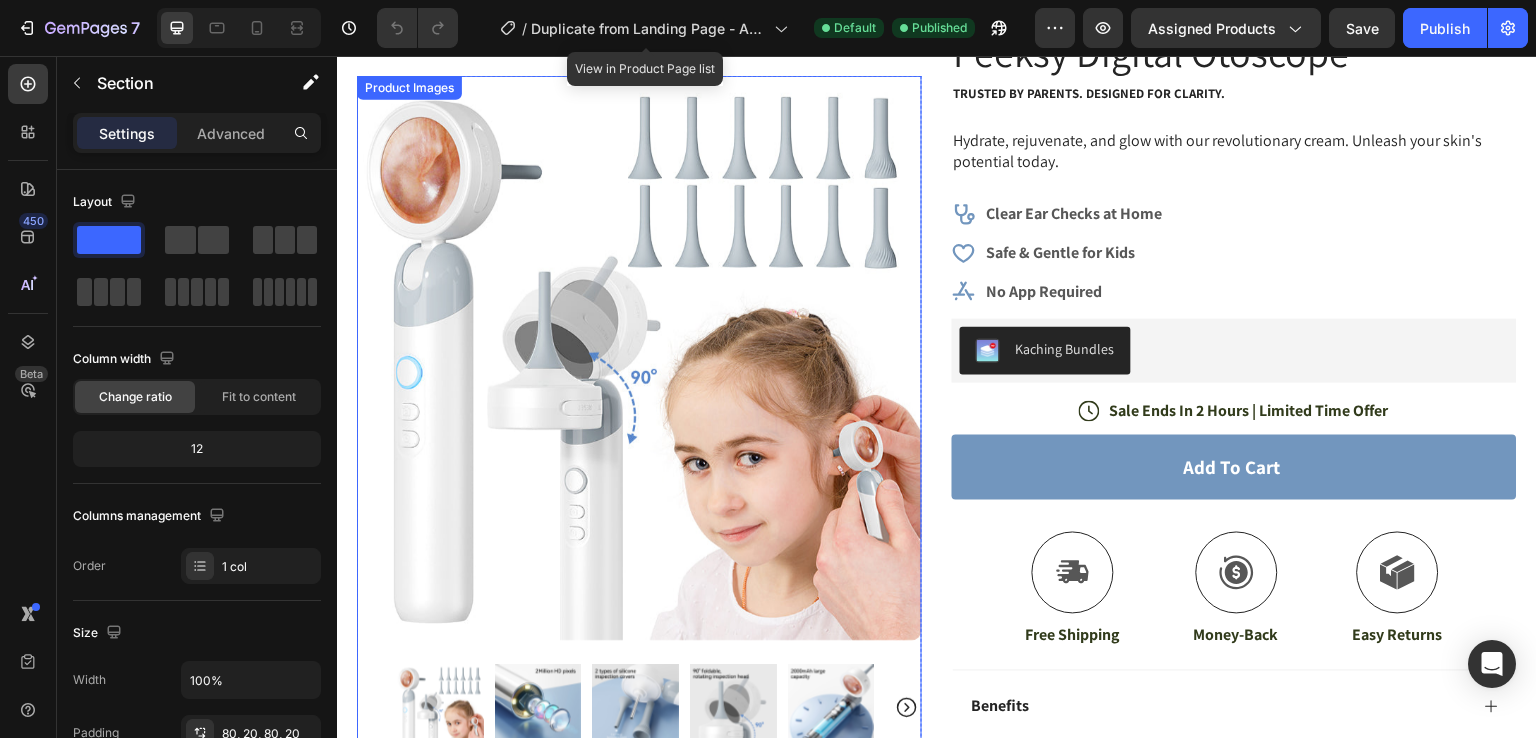 scroll, scrollTop: 0, scrollLeft: 0, axis: both 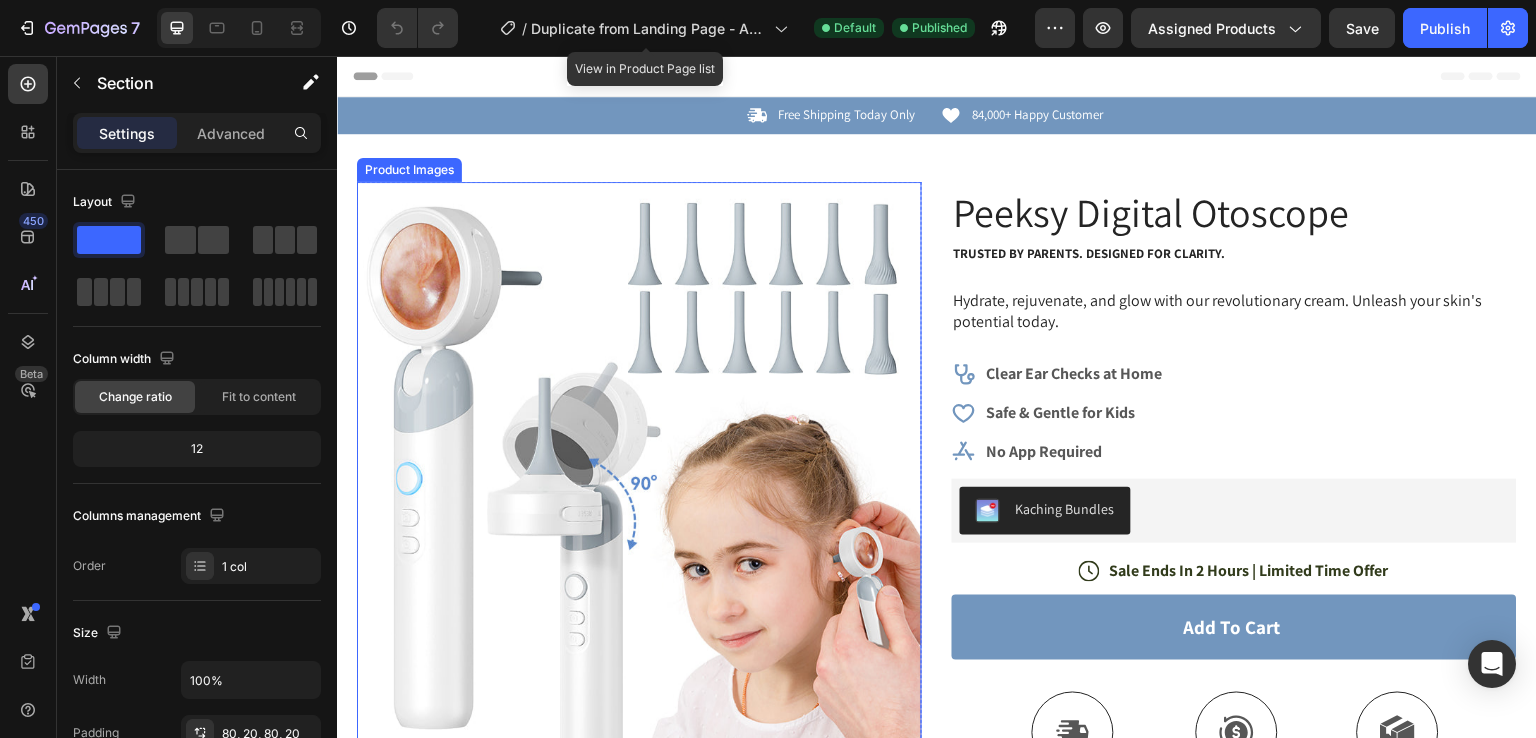 click at bounding box center [639, 464] 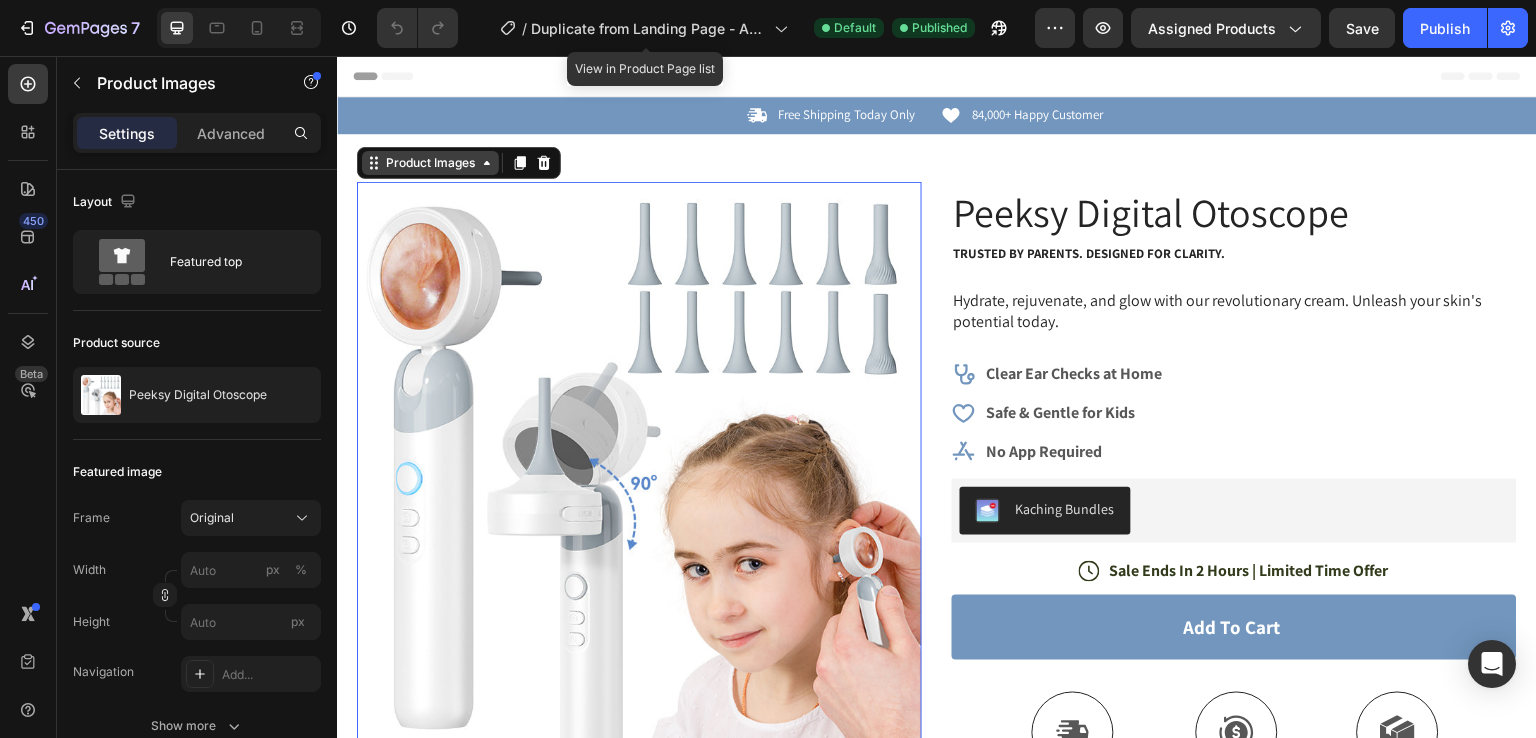 click on "Product Images" at bounding box center (430, 163) 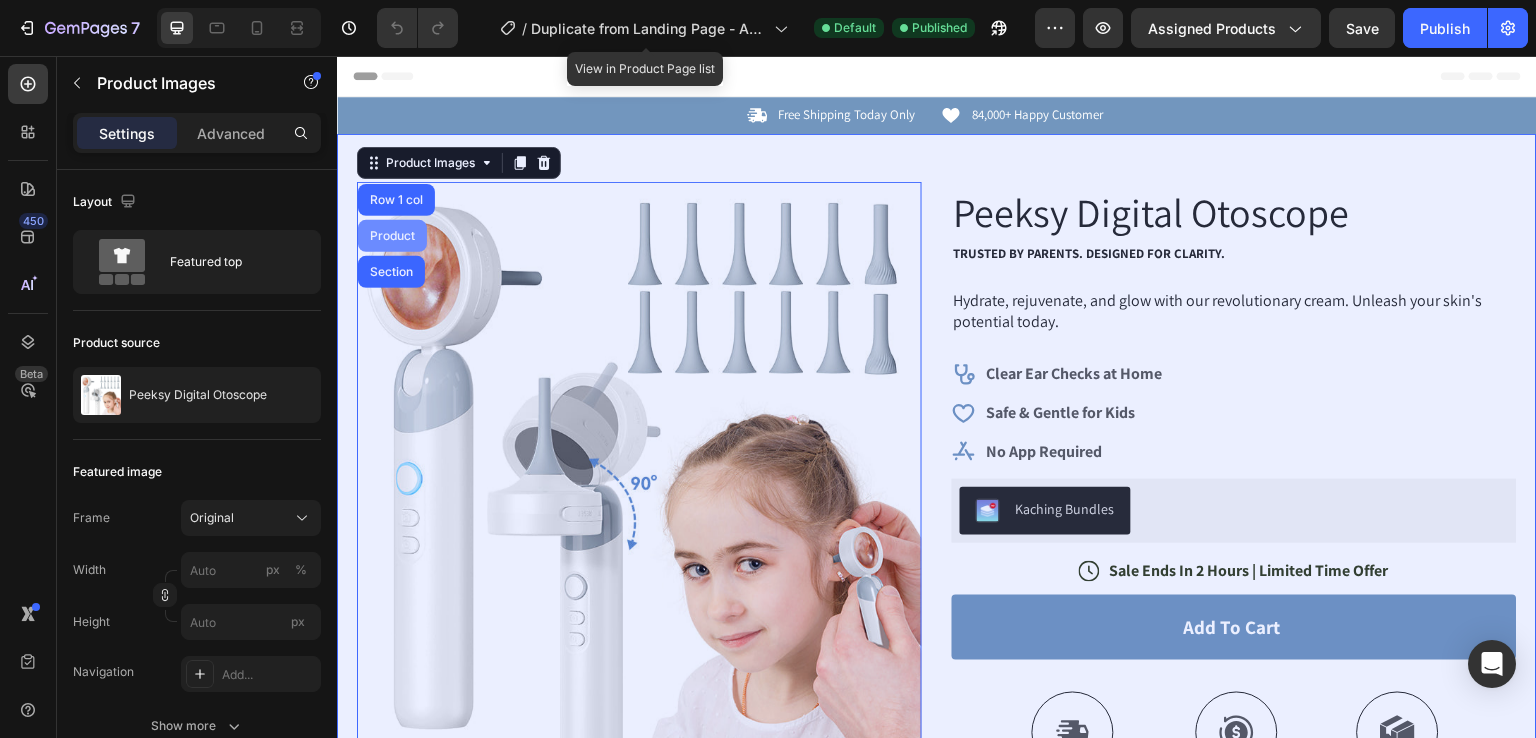 click on "Product" at bounding box center [392, 236] 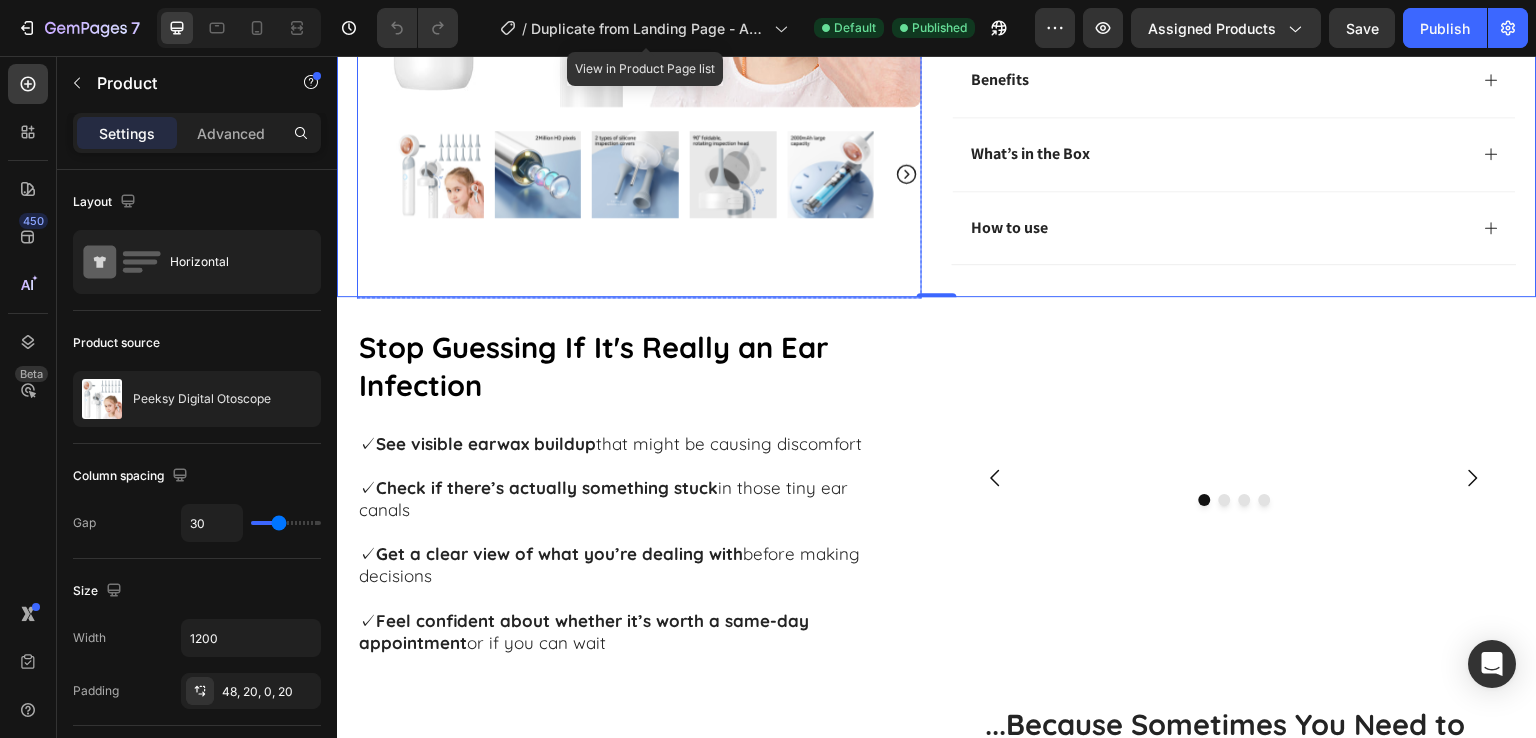 scroll, scrollTop: 800, scrollLeft: 0, axis: vertical 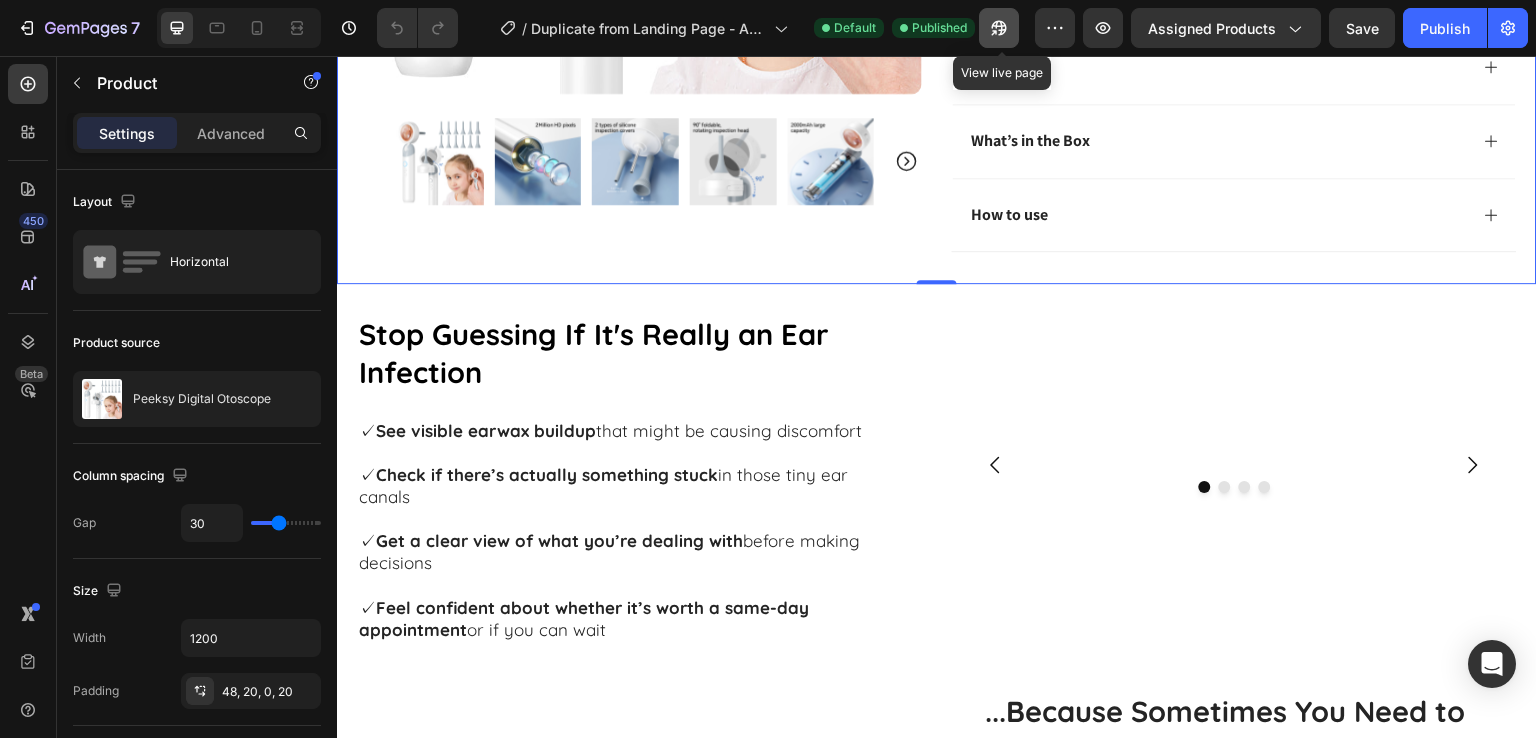 click 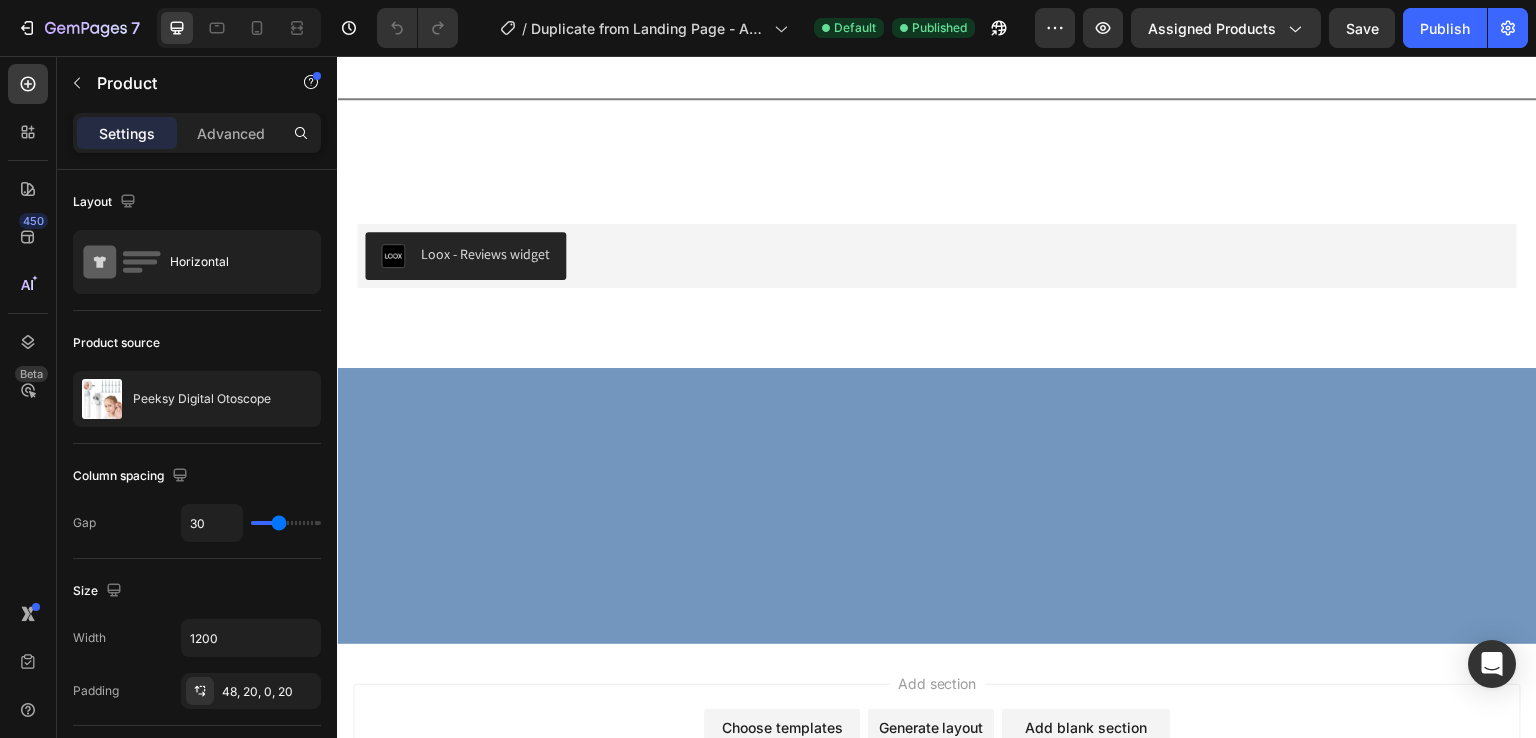 scroll, scrollTop: 4600, scrollLeft: 0, axis: vertical 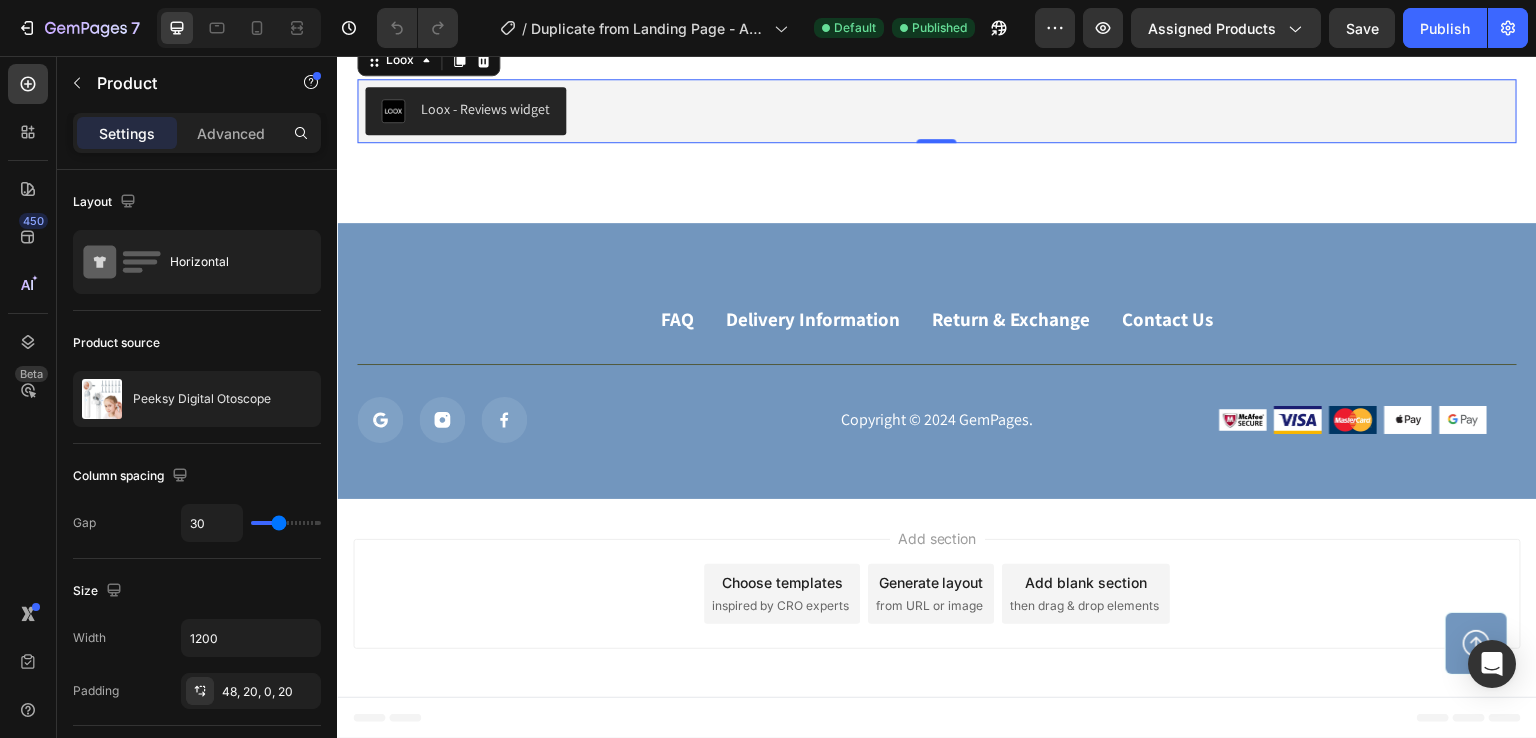 click on "Loox - Reviews widget" at bounding box center (937, 111) 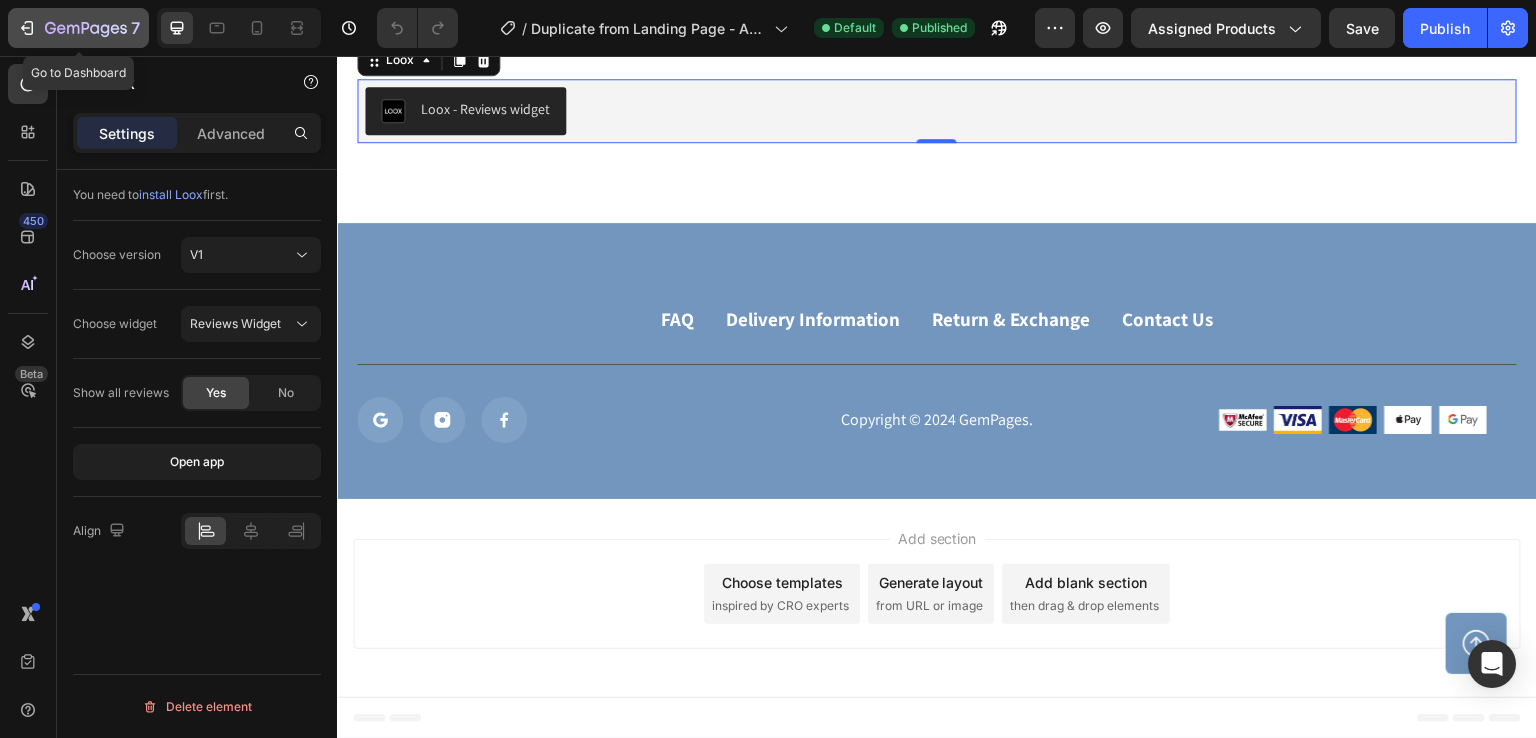click 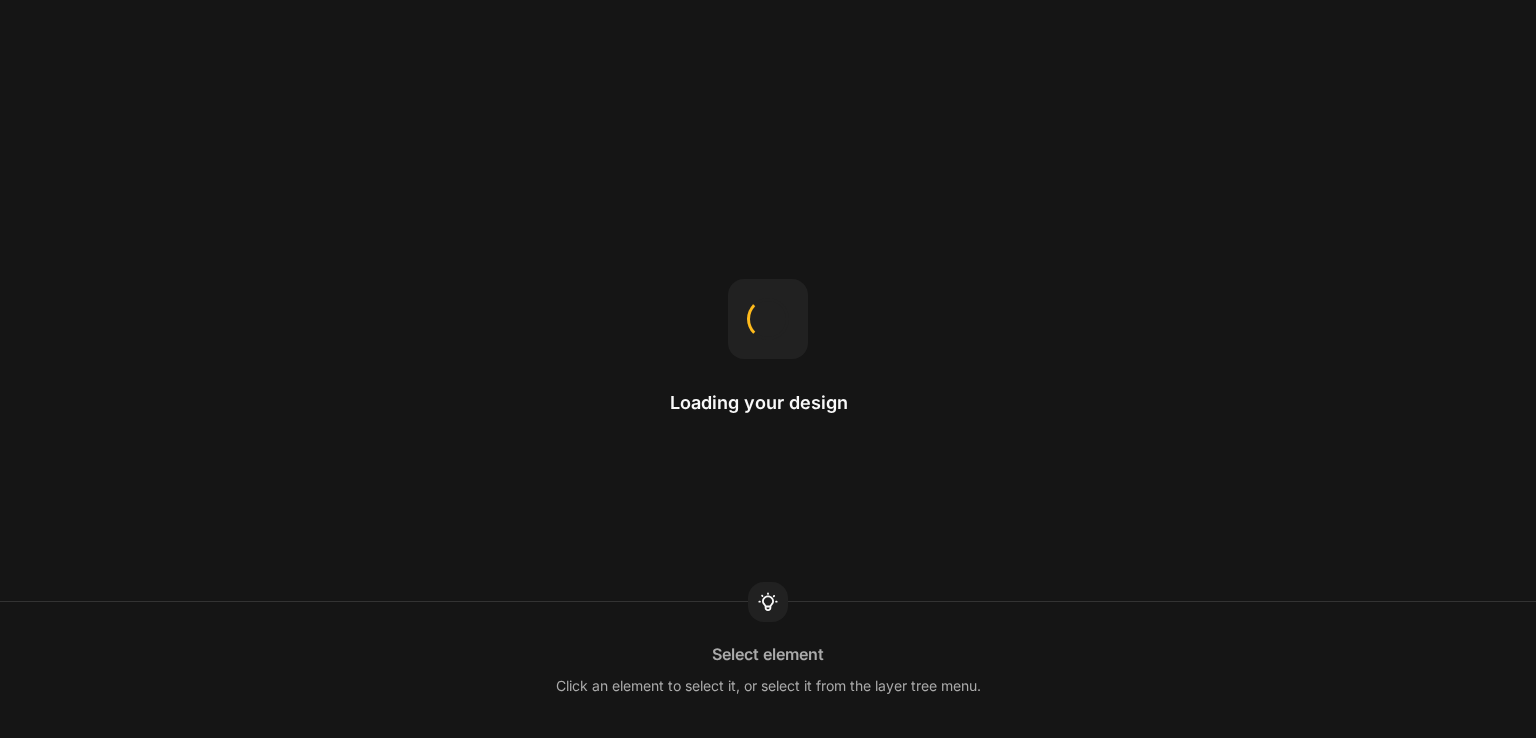 scroll, scrollTop: 0, scrollLeft: 0, axis: both 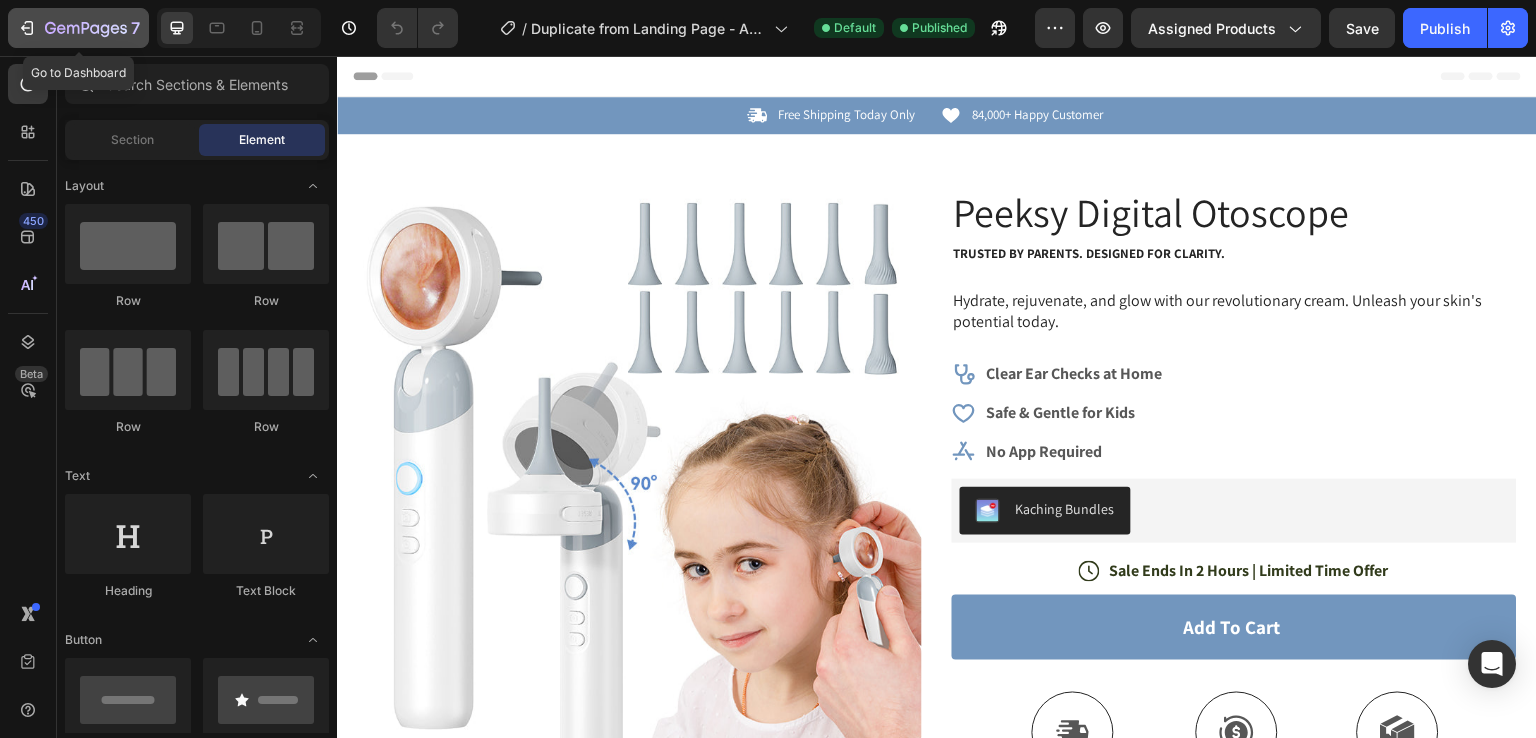click 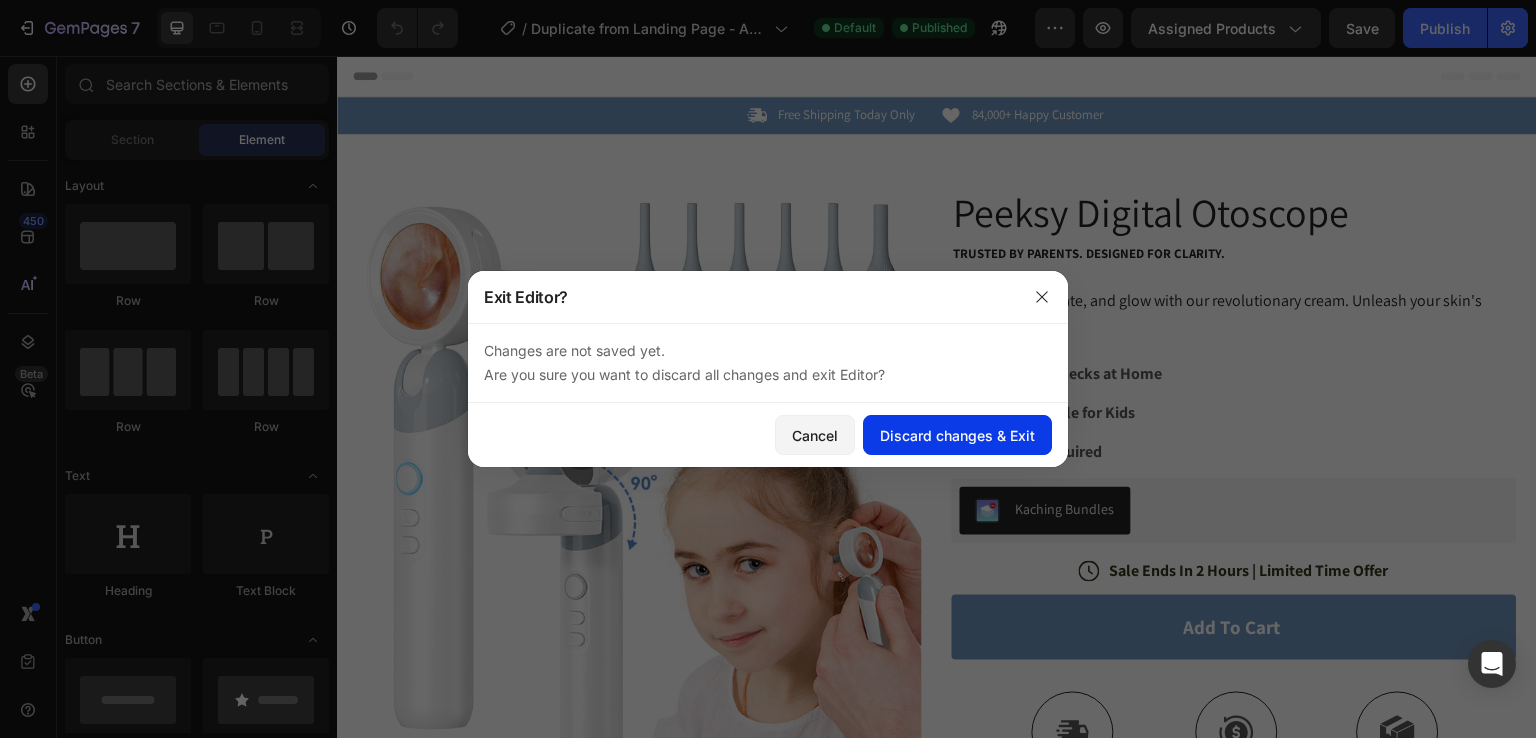 click on "Discard changes & Exit" at bounding box center [957, 435] 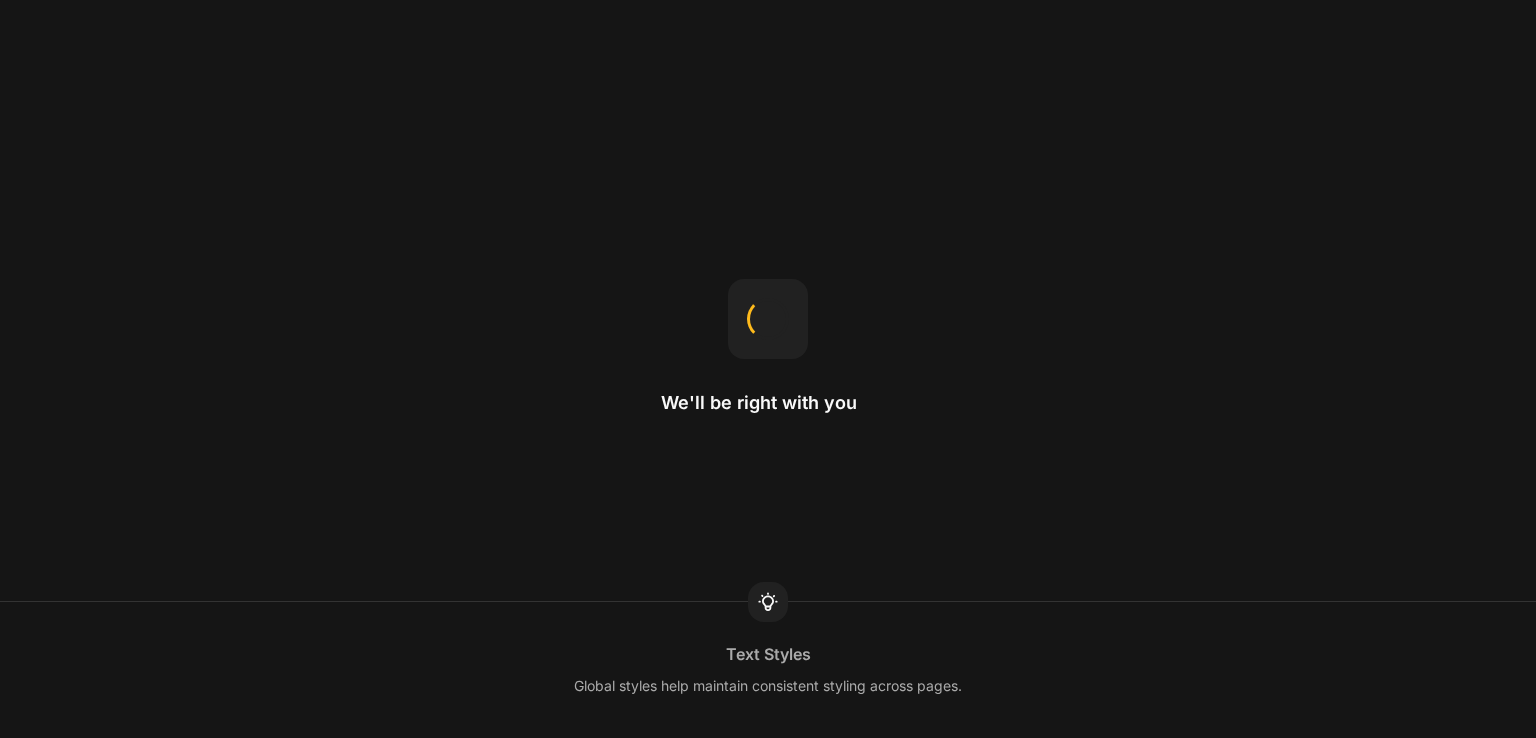 scroll, scrollTop: 0, scrollLeft: 0, axis: both 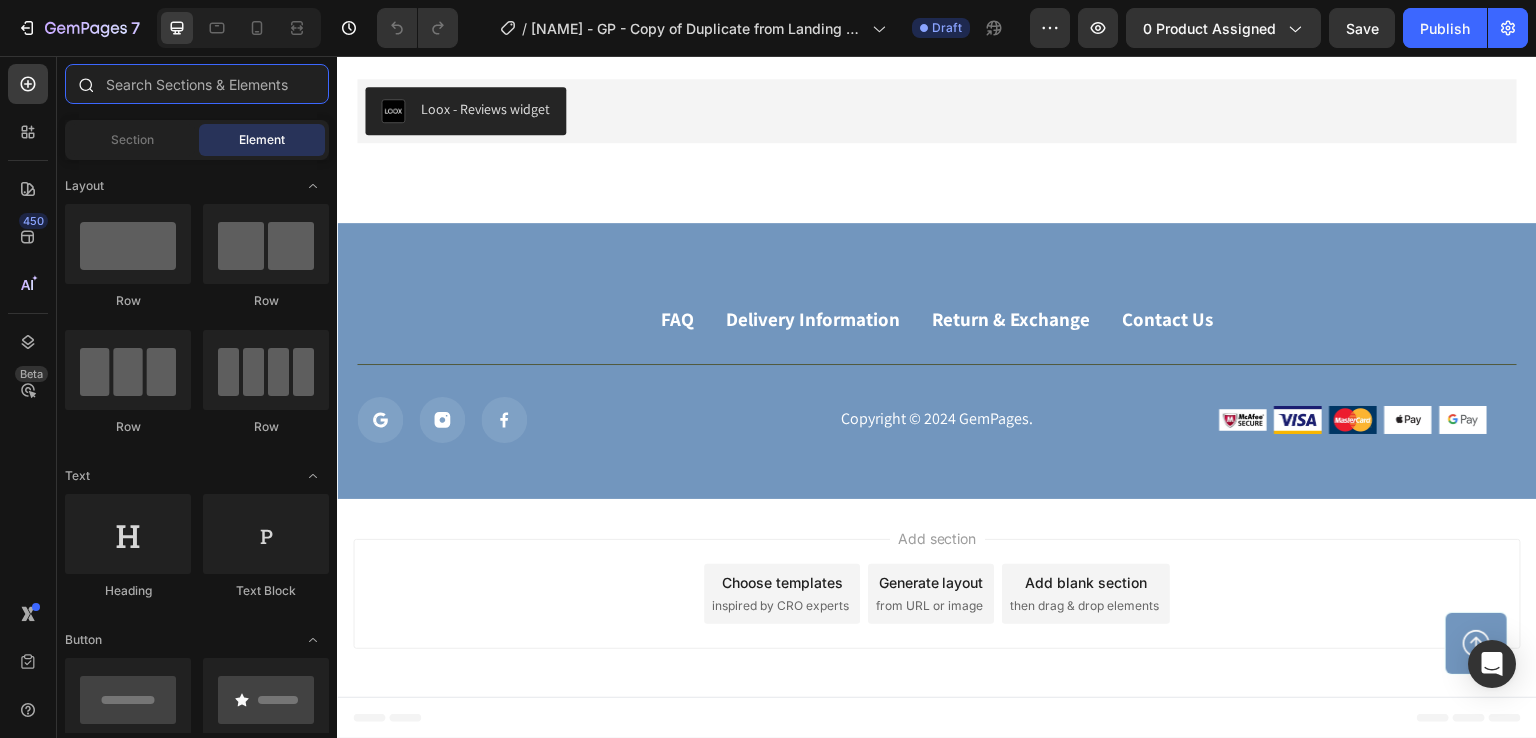 click at bounding box center (197, 84) 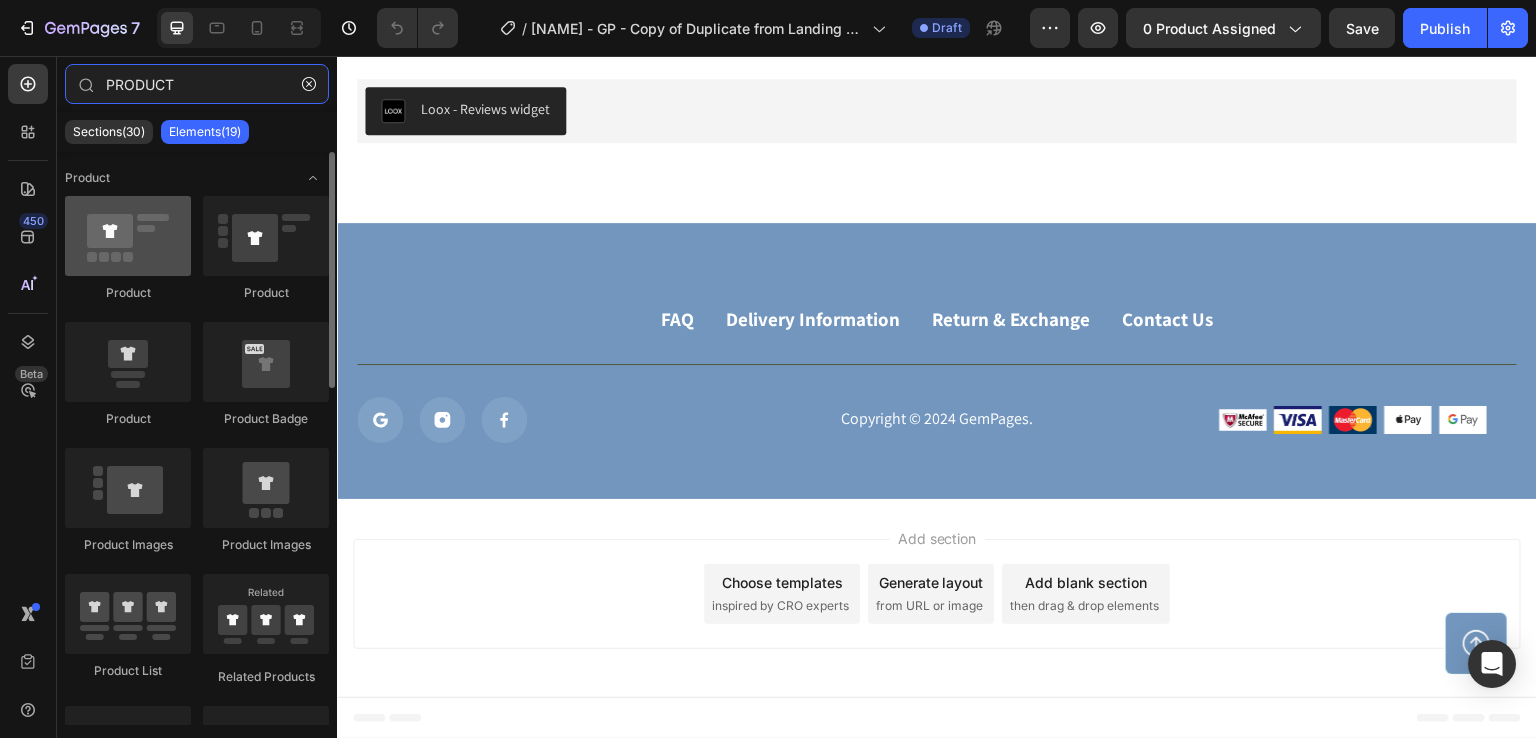 type on "PRODUCT" 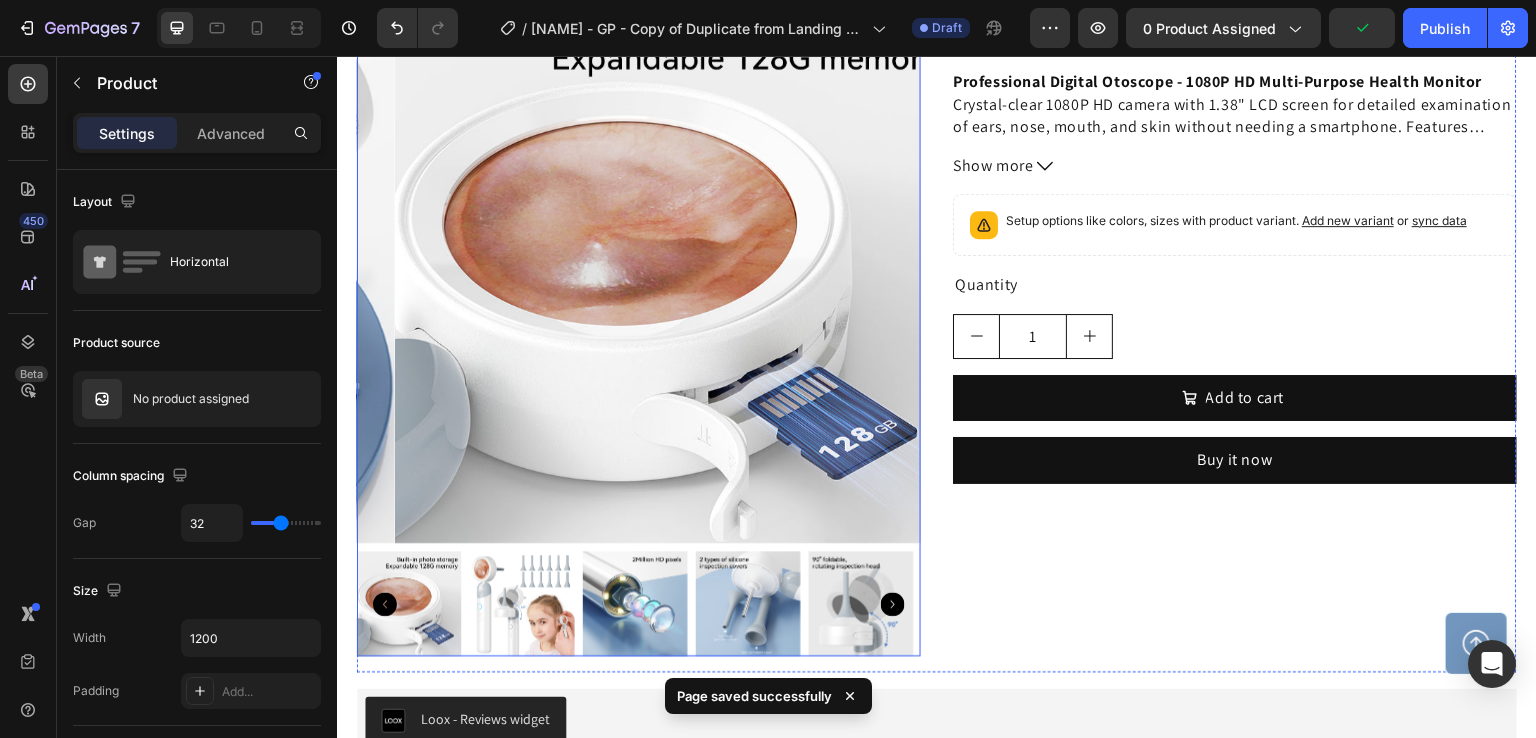 scroll, scrollTop: 5200, scrollLeft: 0, axis: vertical 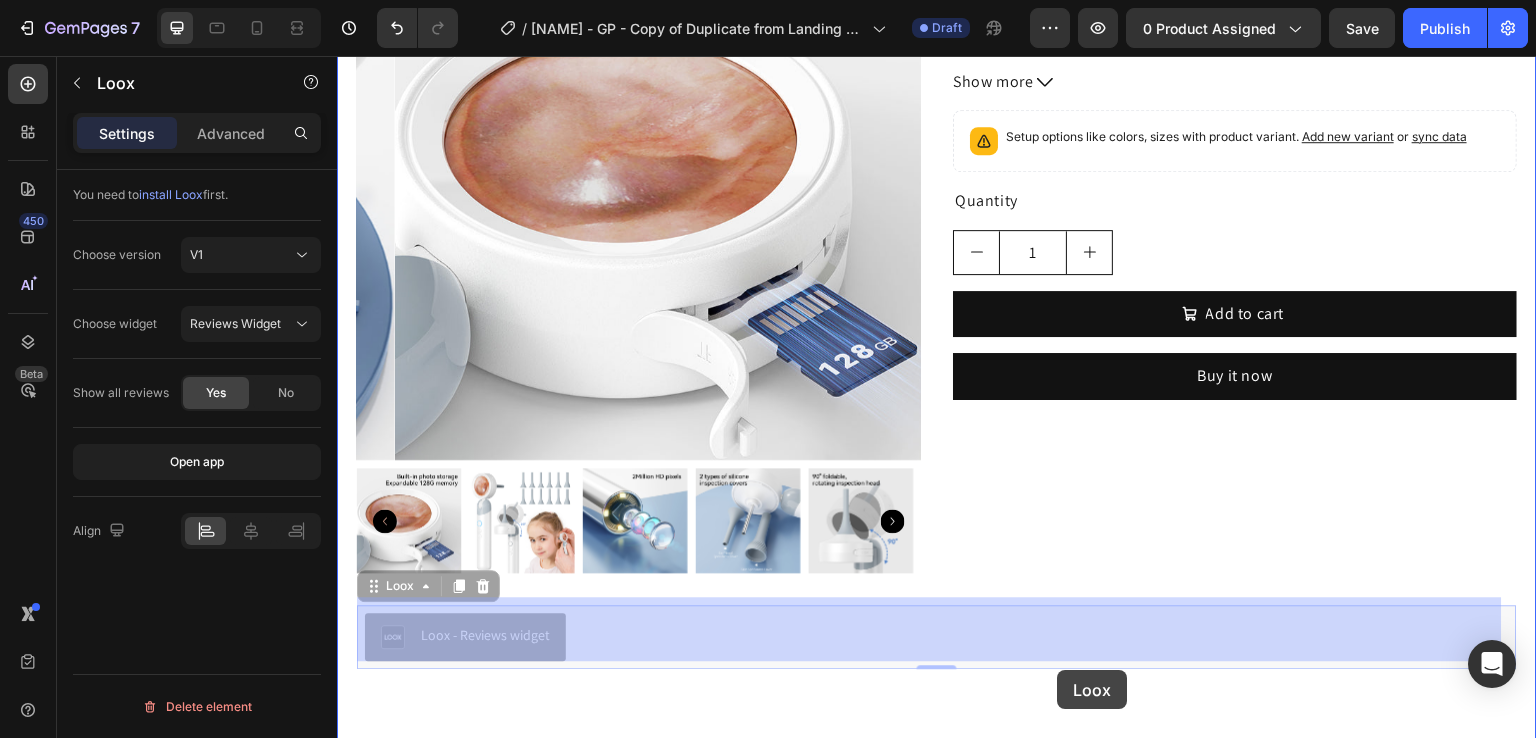drag, startPoint x: 620, startPoint y: 543, endPoint x: 1058, endPoint y: 671, distance: 456.32007 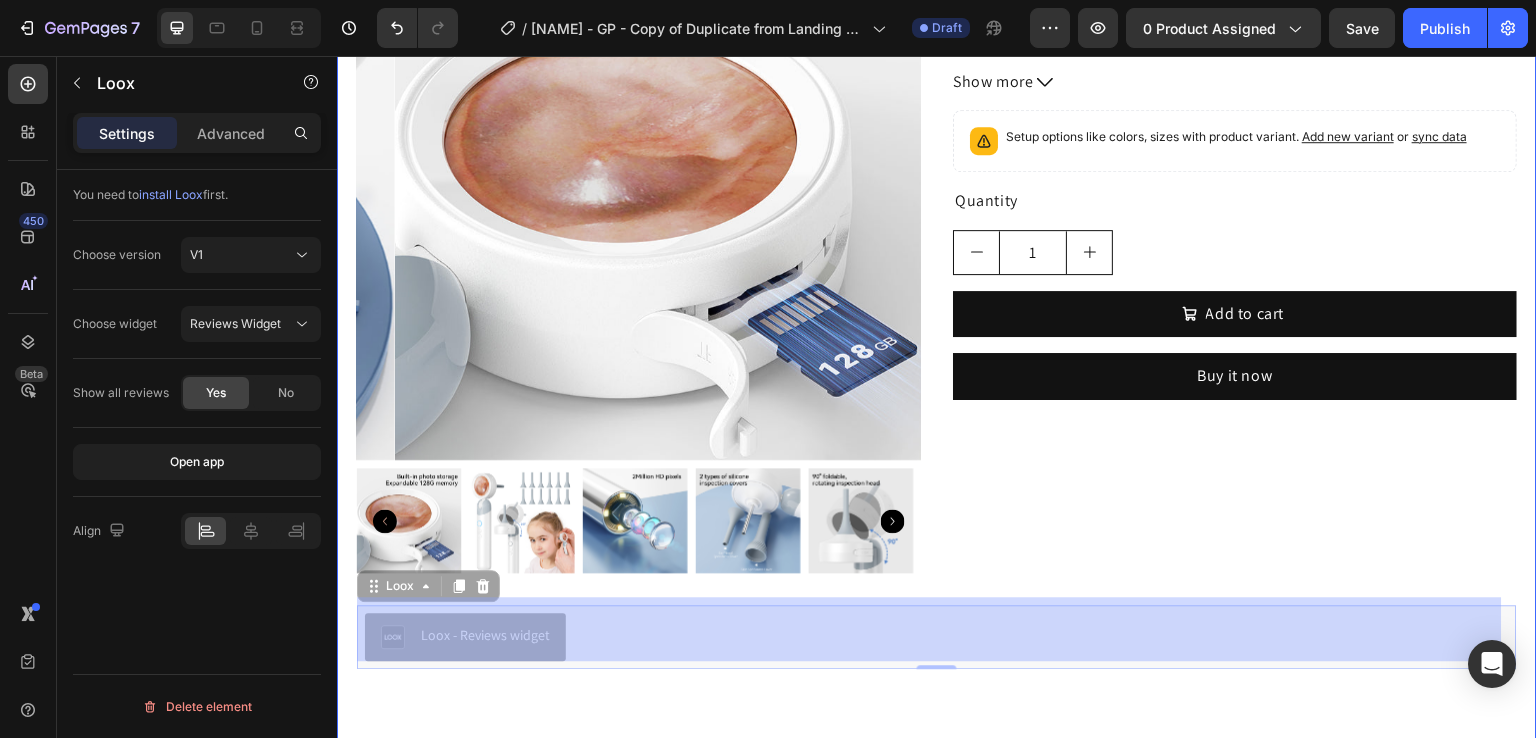 scroll, scrollTop: 5129, scrollLeft: 0, axis: vertical 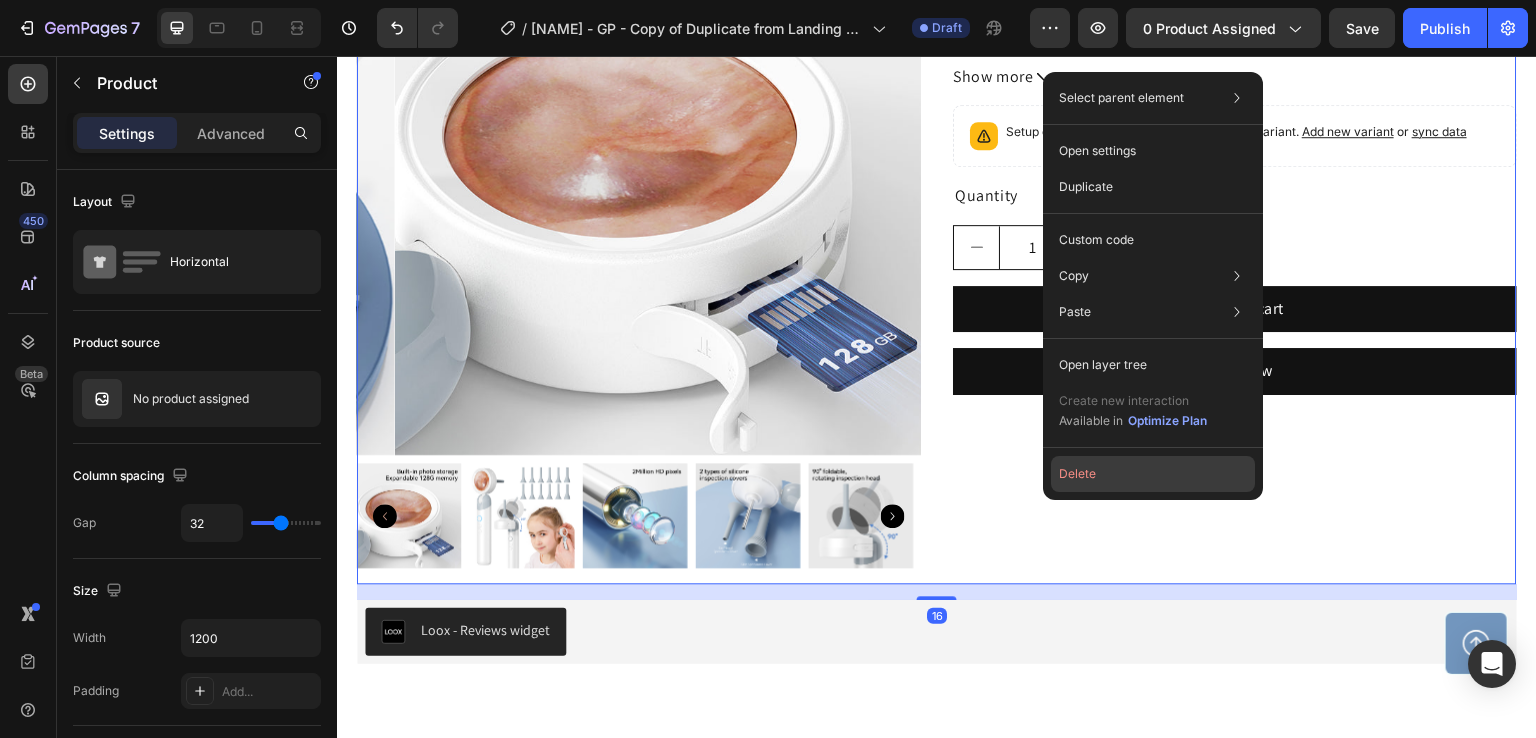 drag, startPoint x: 1111, startPoint y: 481, endPoint x: 733, endPoint y: 426, distance: 381.98038 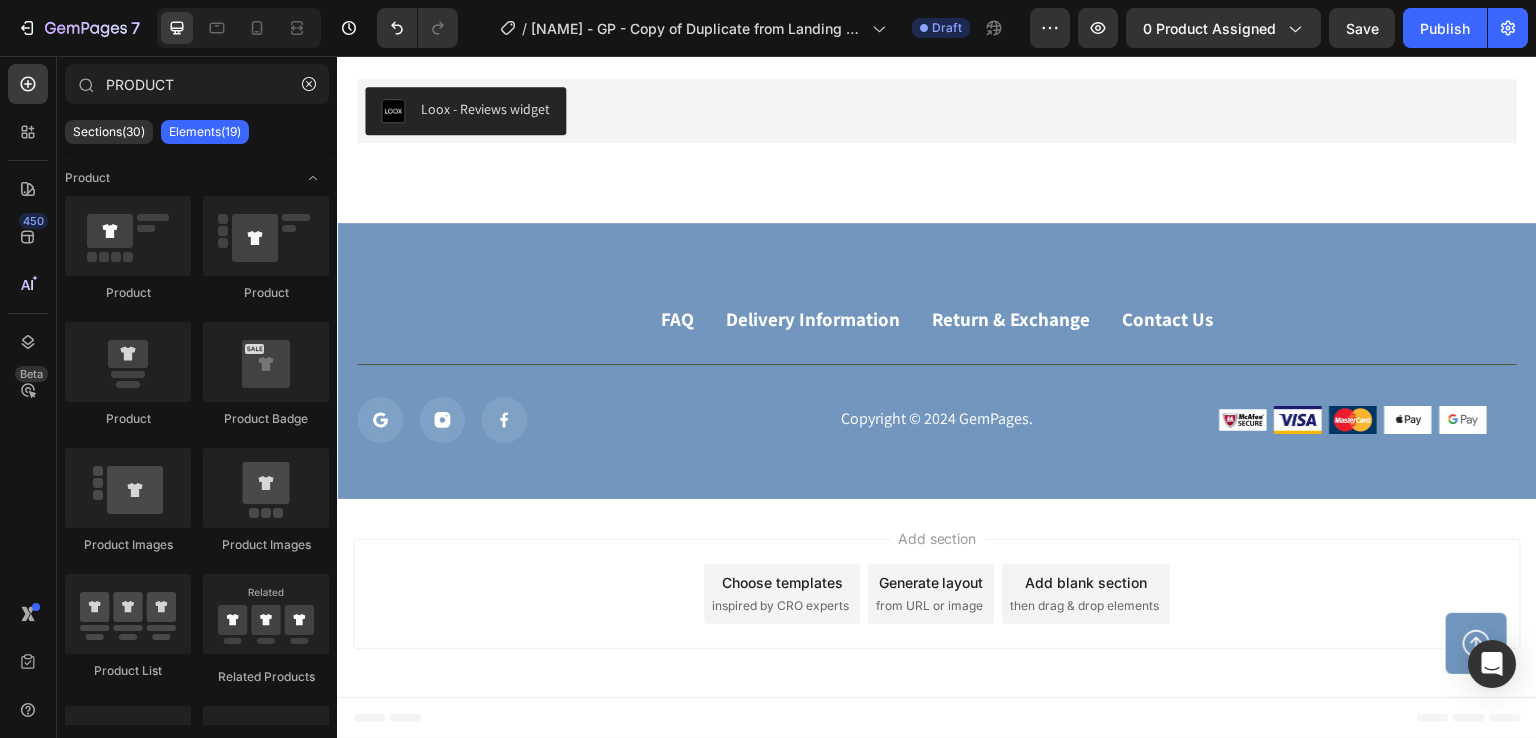 scroll, scrollTop: 4428, scrollLeft: 0, axis: vertical 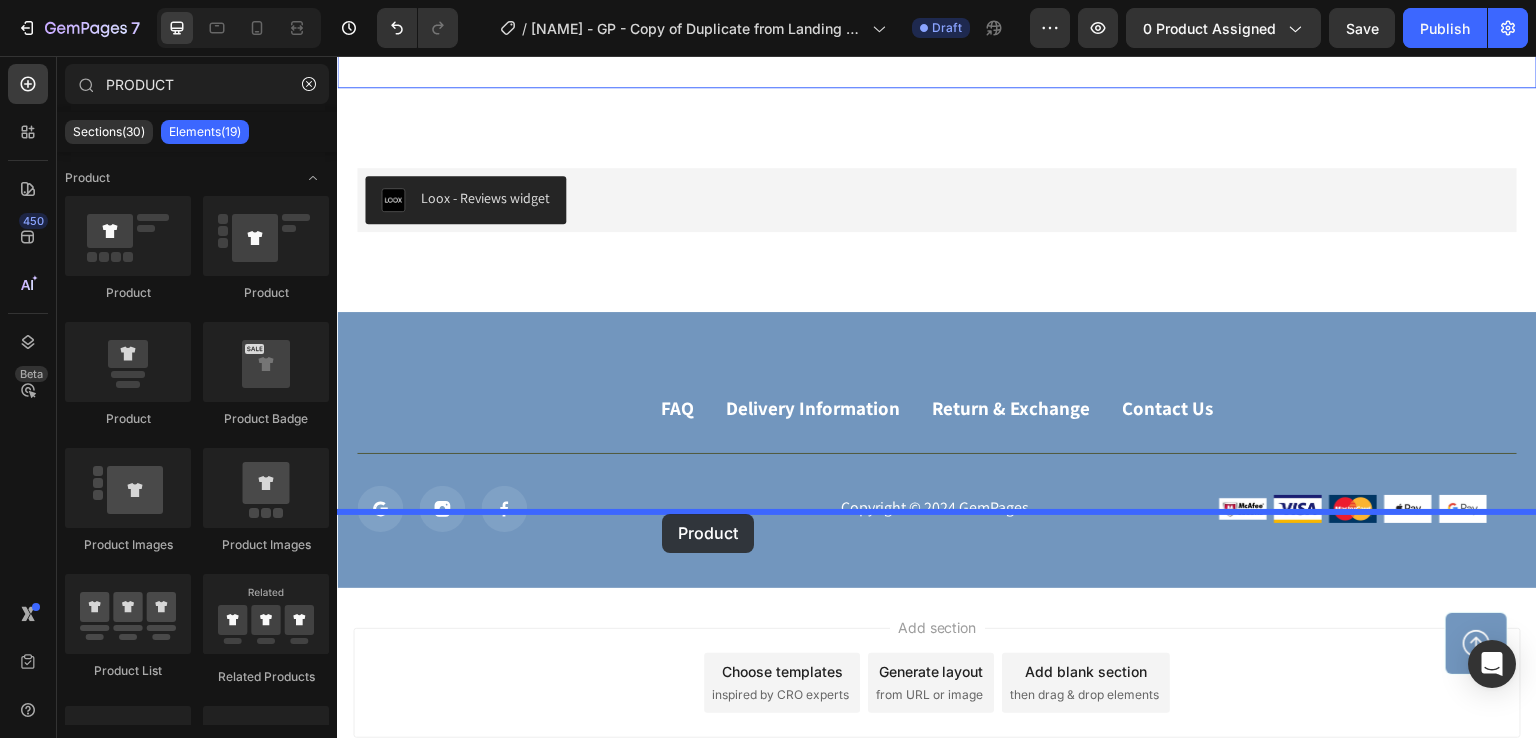 drag, startPoint x: 491, startPoint y: 440, endPoint x: 662, endPoint y: 514, distance: 186.32498 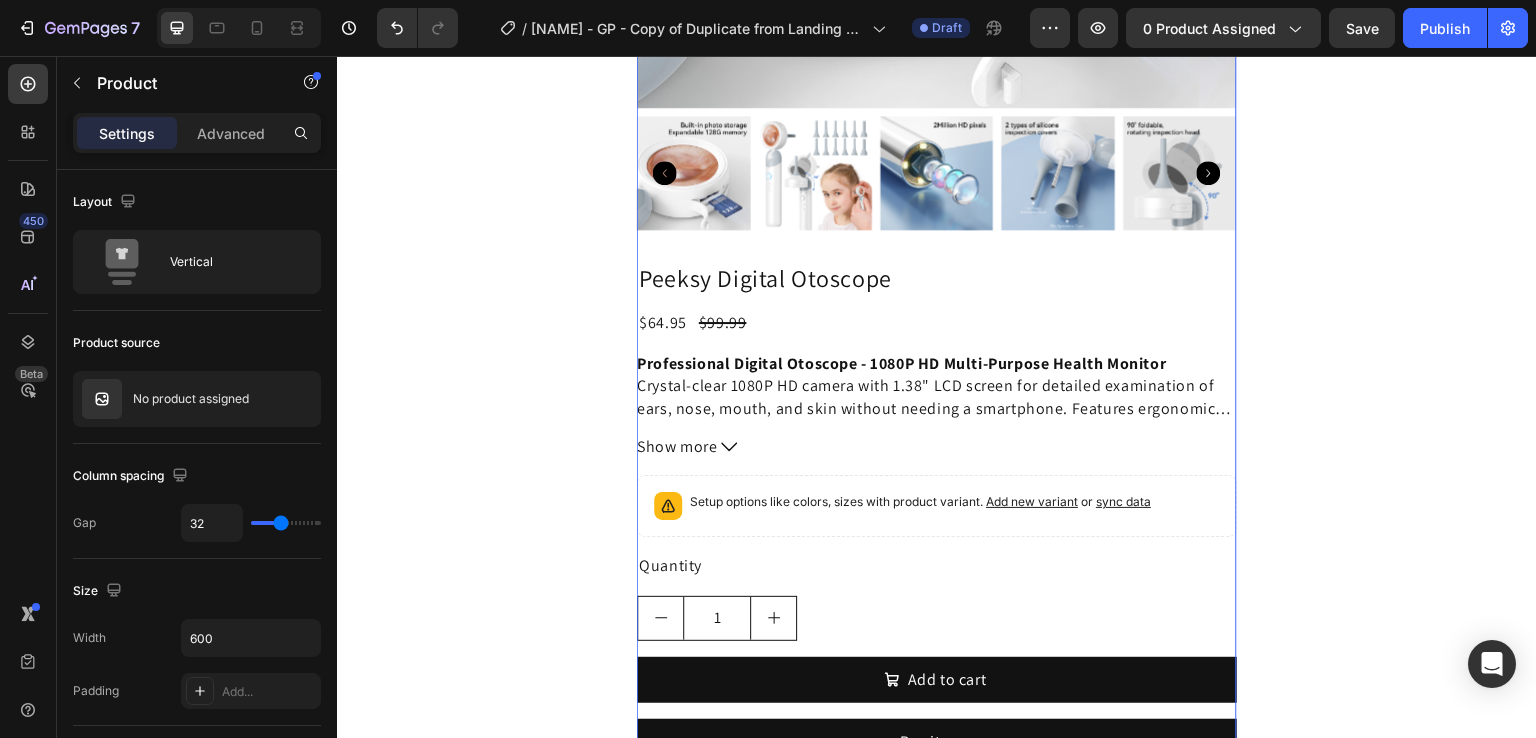 scroll, scrollTop: 5365, scrollLeft: 0, axis: vertical 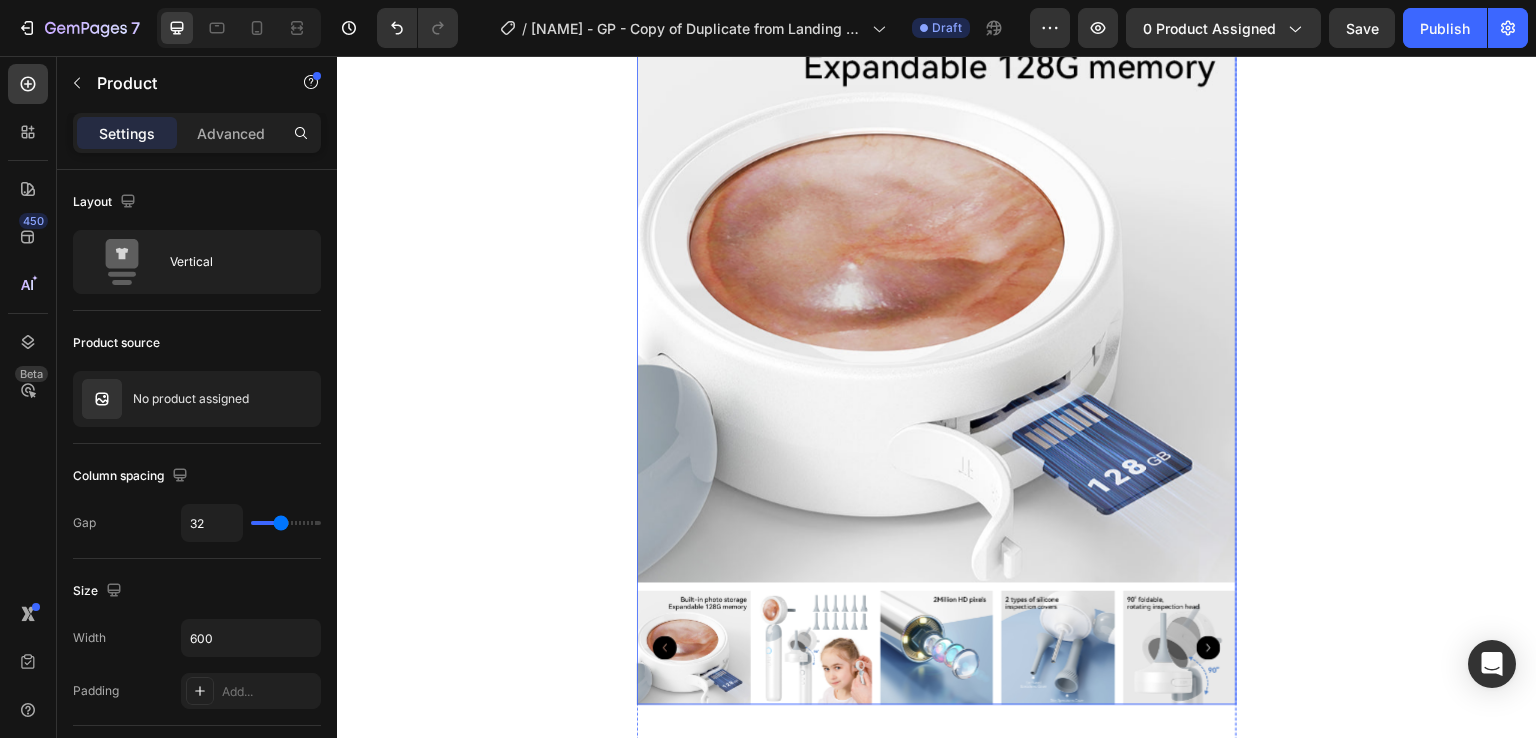 click at bounding box center (937, 283) 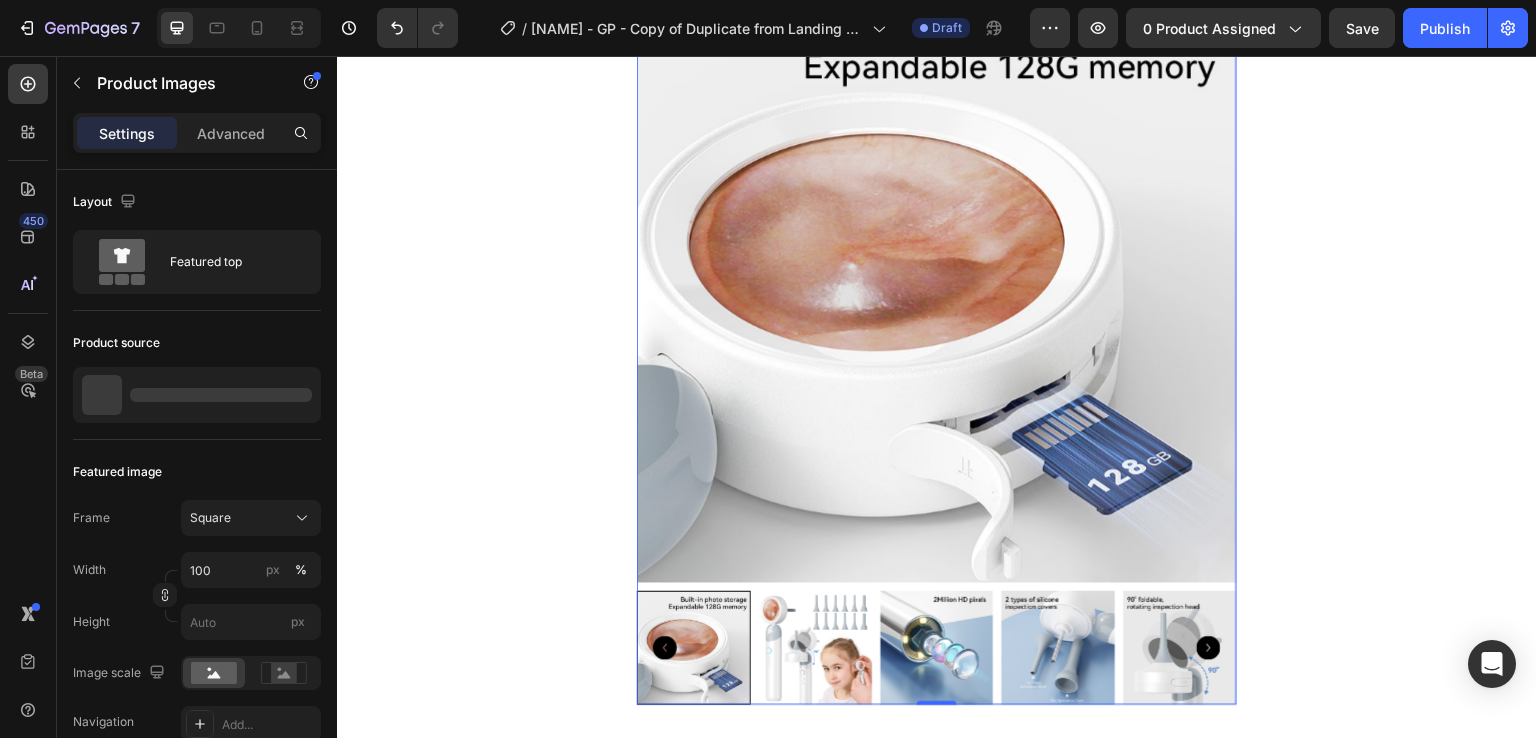 click on "Product Images" at bounding box center [710, -36] 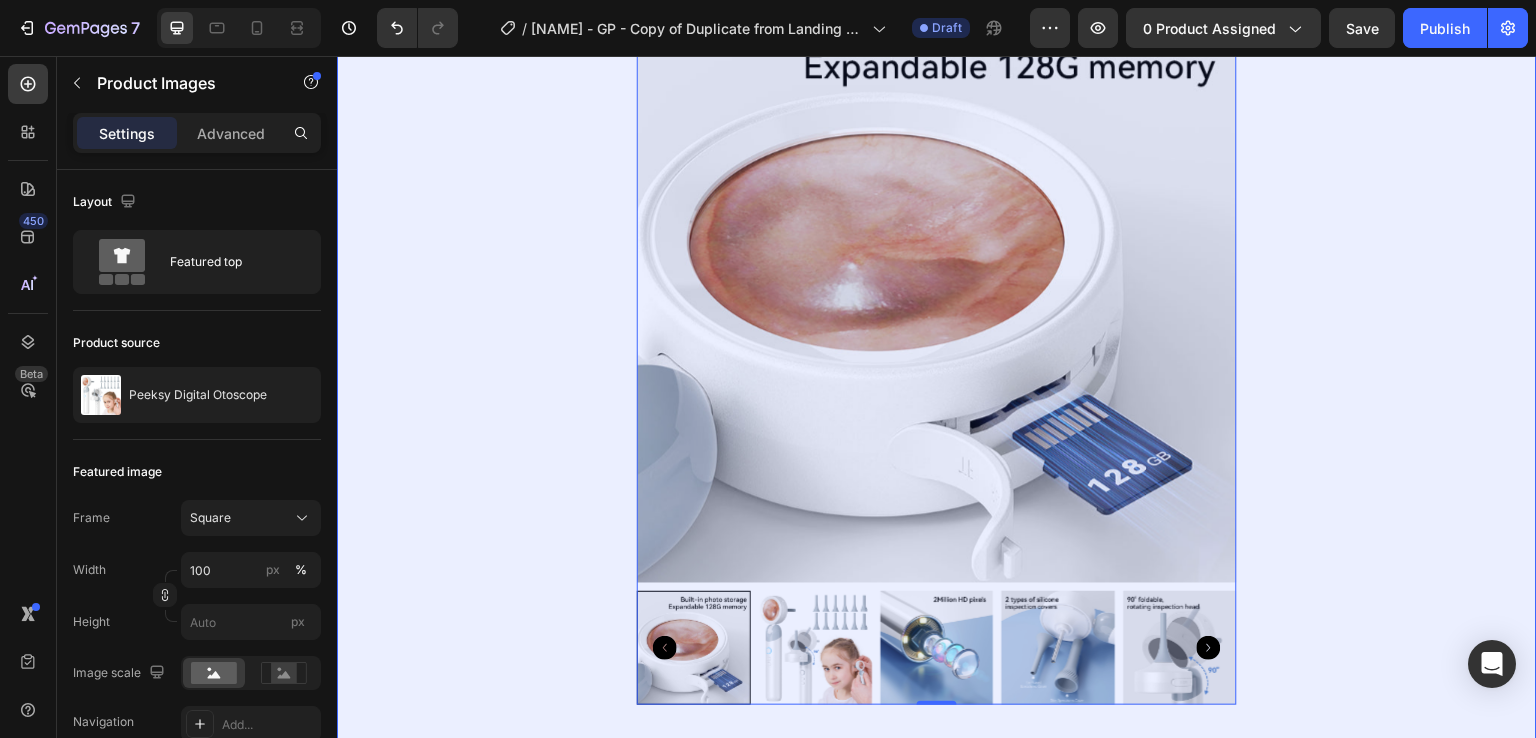 click on "Section" at bounding box center (671, -107) 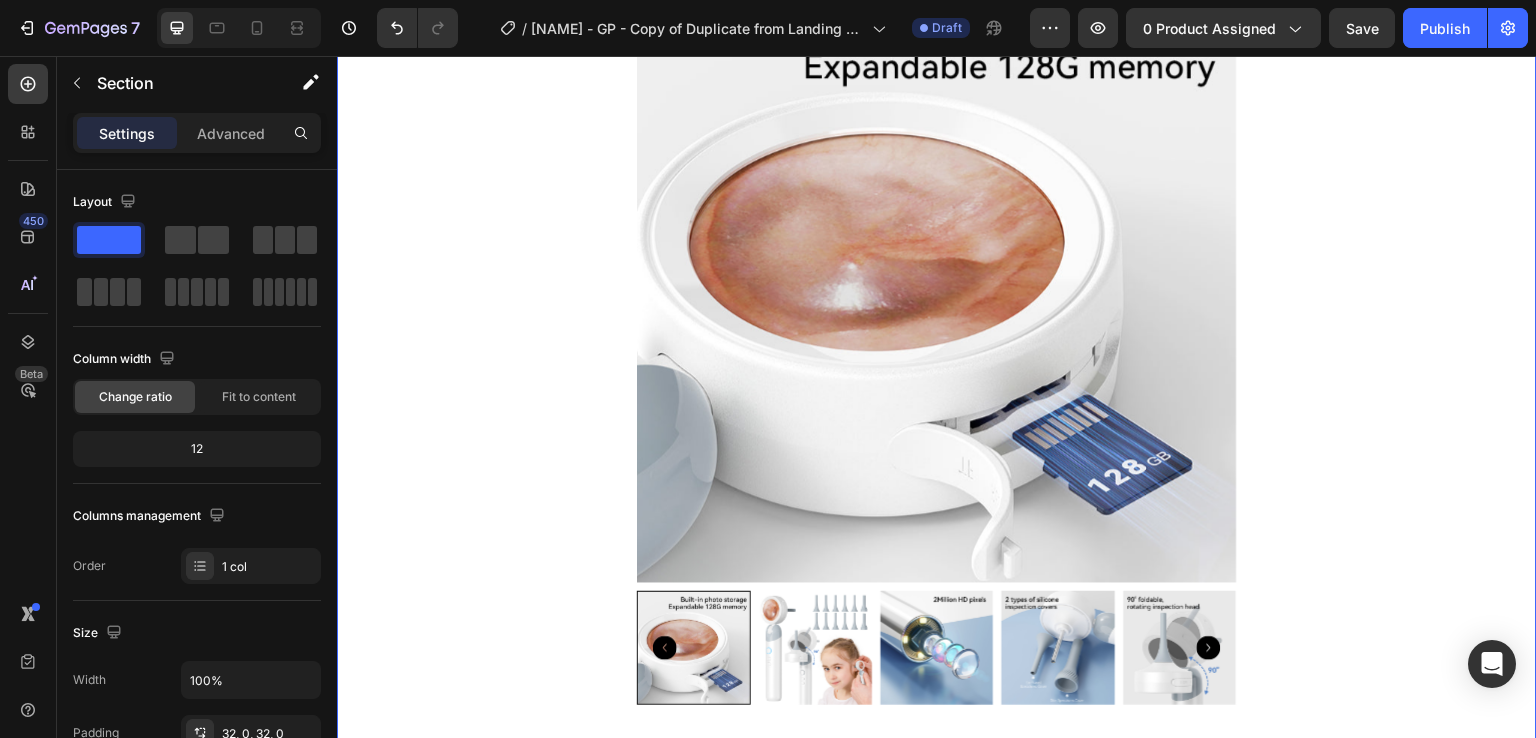 scroll, scrollTop: 4765, scrollLeft: 0, axis: vertical 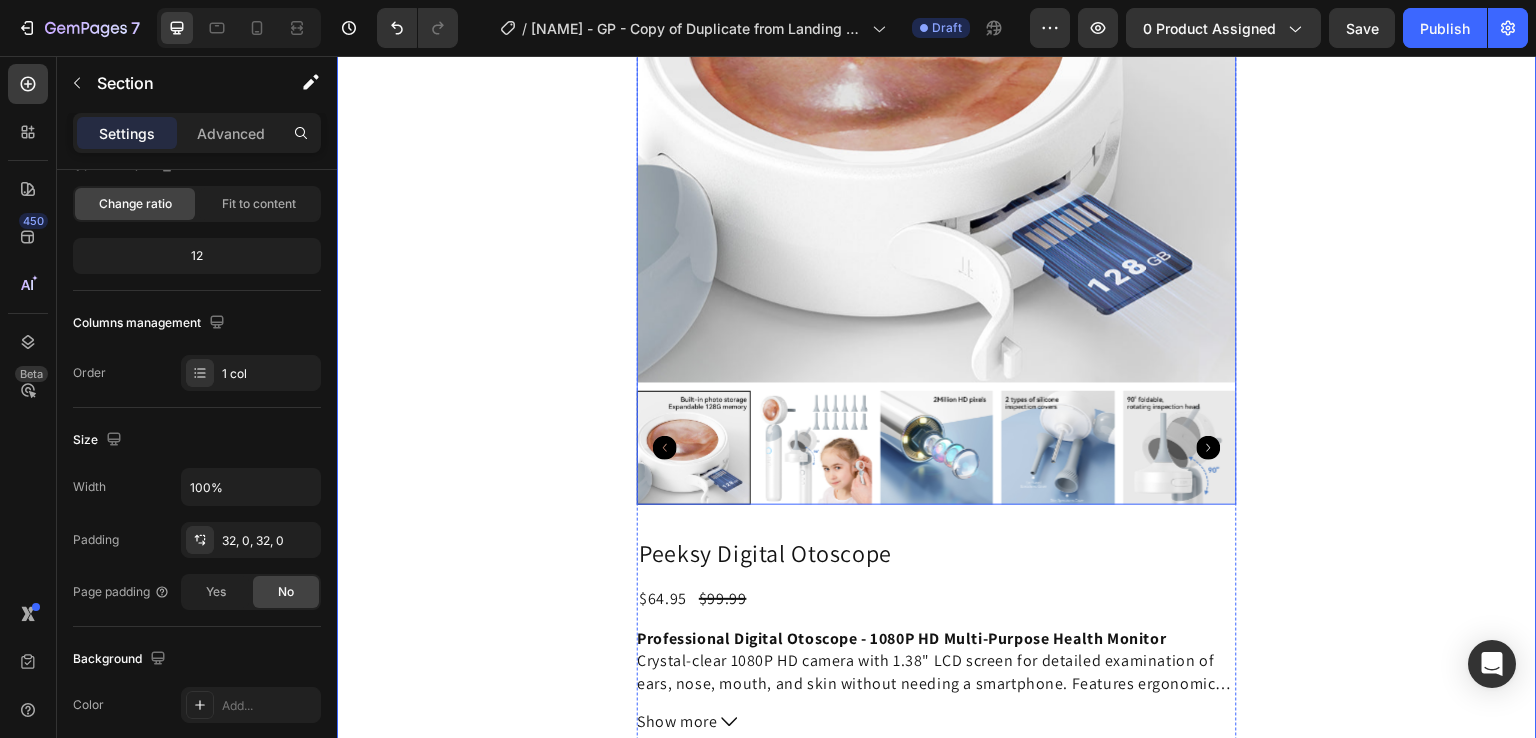 click at bounding box center (937, 83) 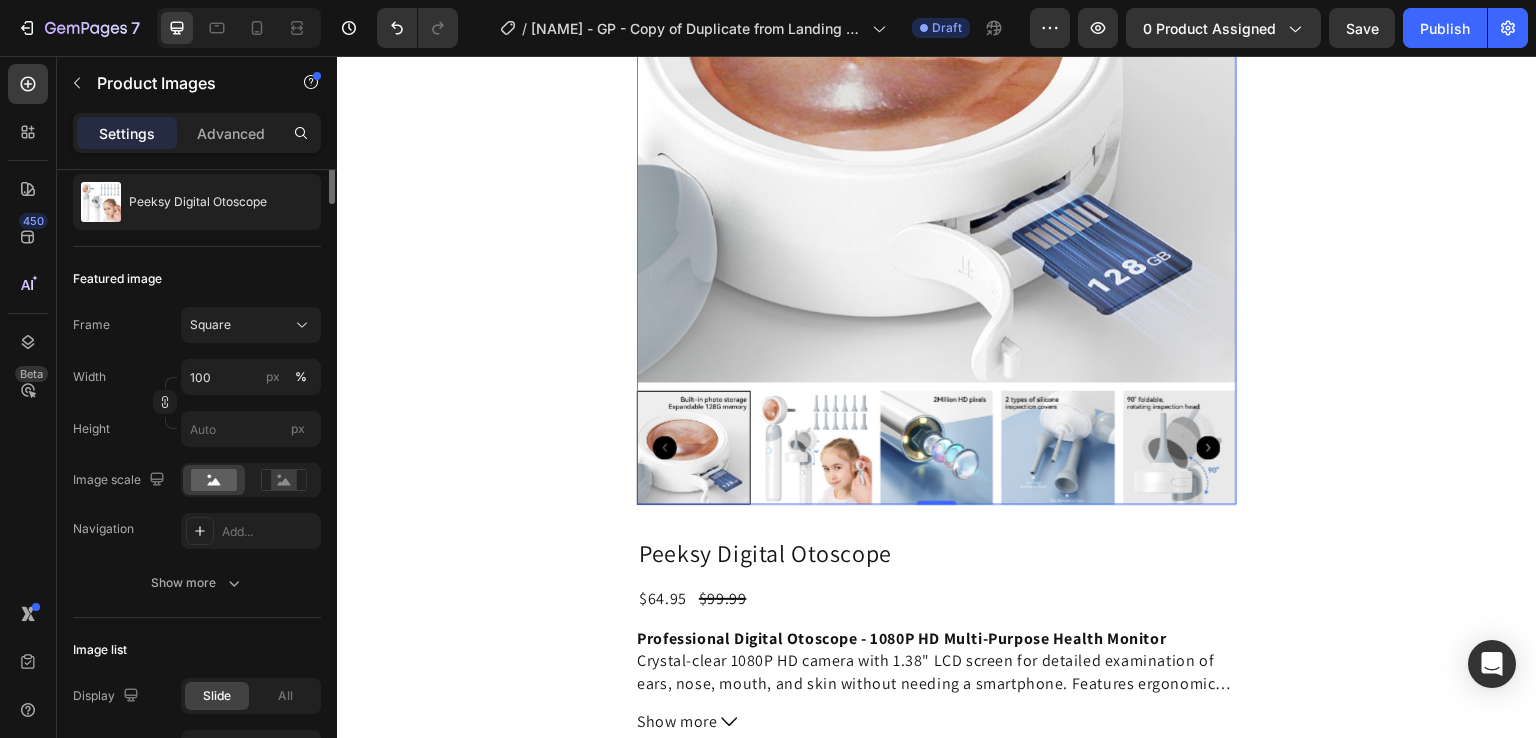 scroll, scrollTop: 0, scrollLeft: 0, axis: both 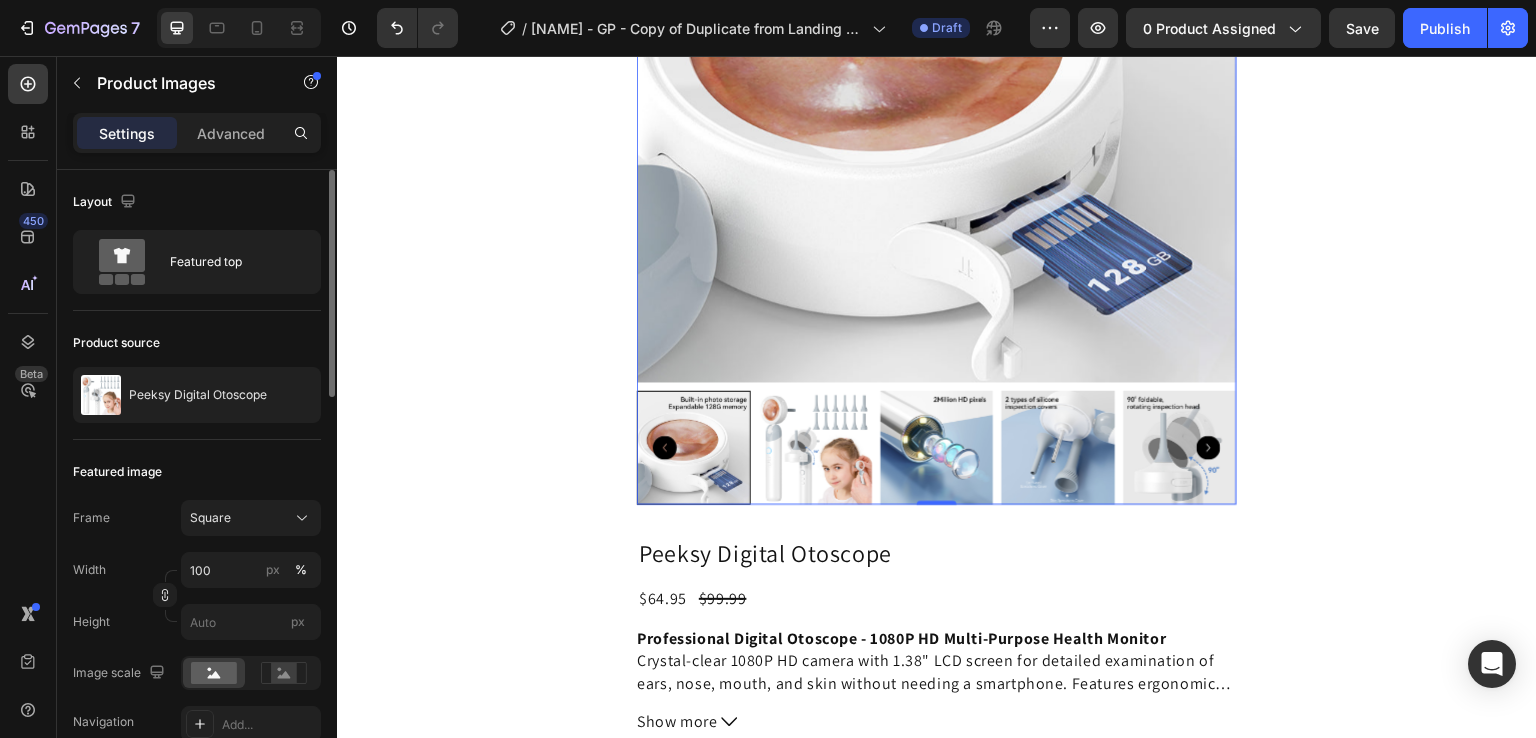 click on "Product Images" at bounding box center (710, -236) 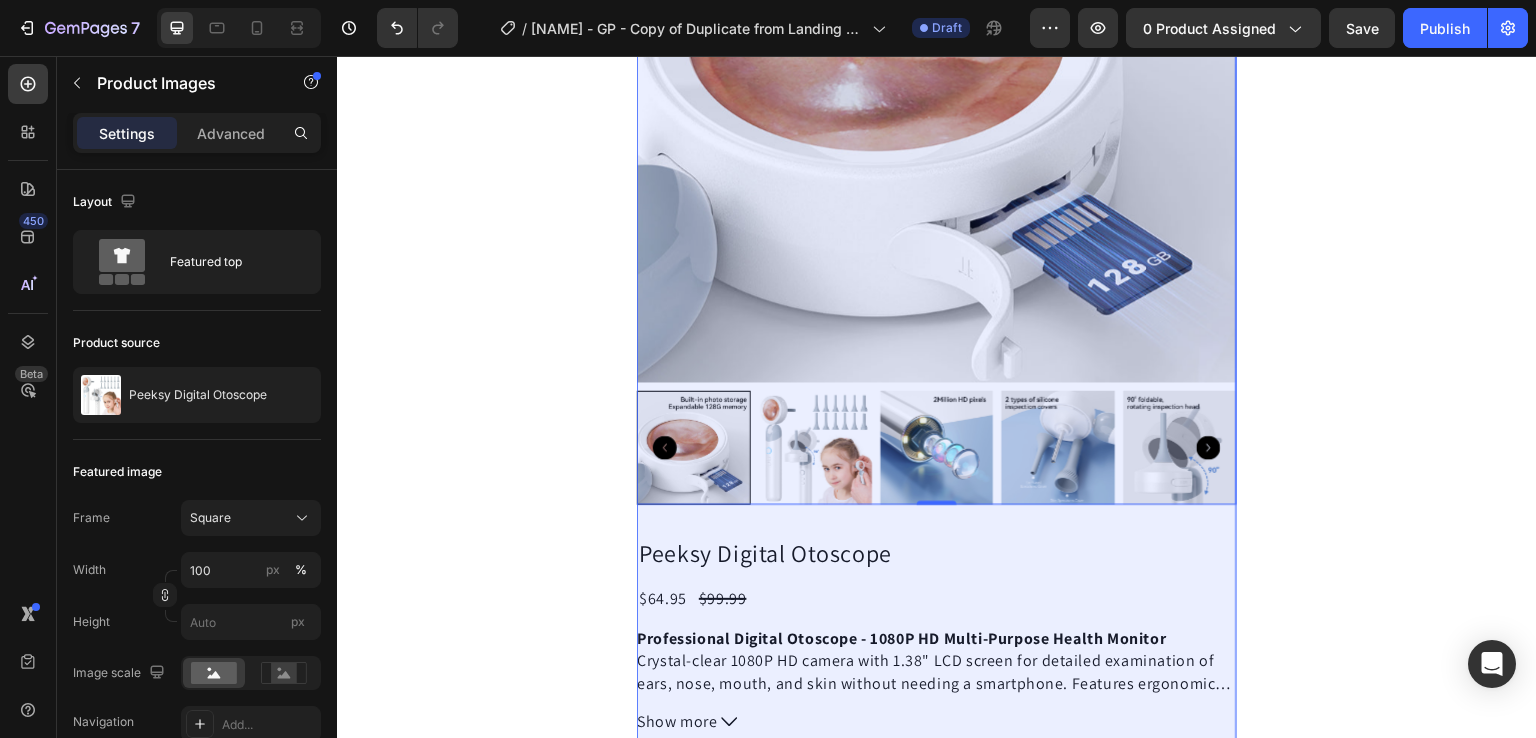 click on "Product" at bounding box center (672, -271) 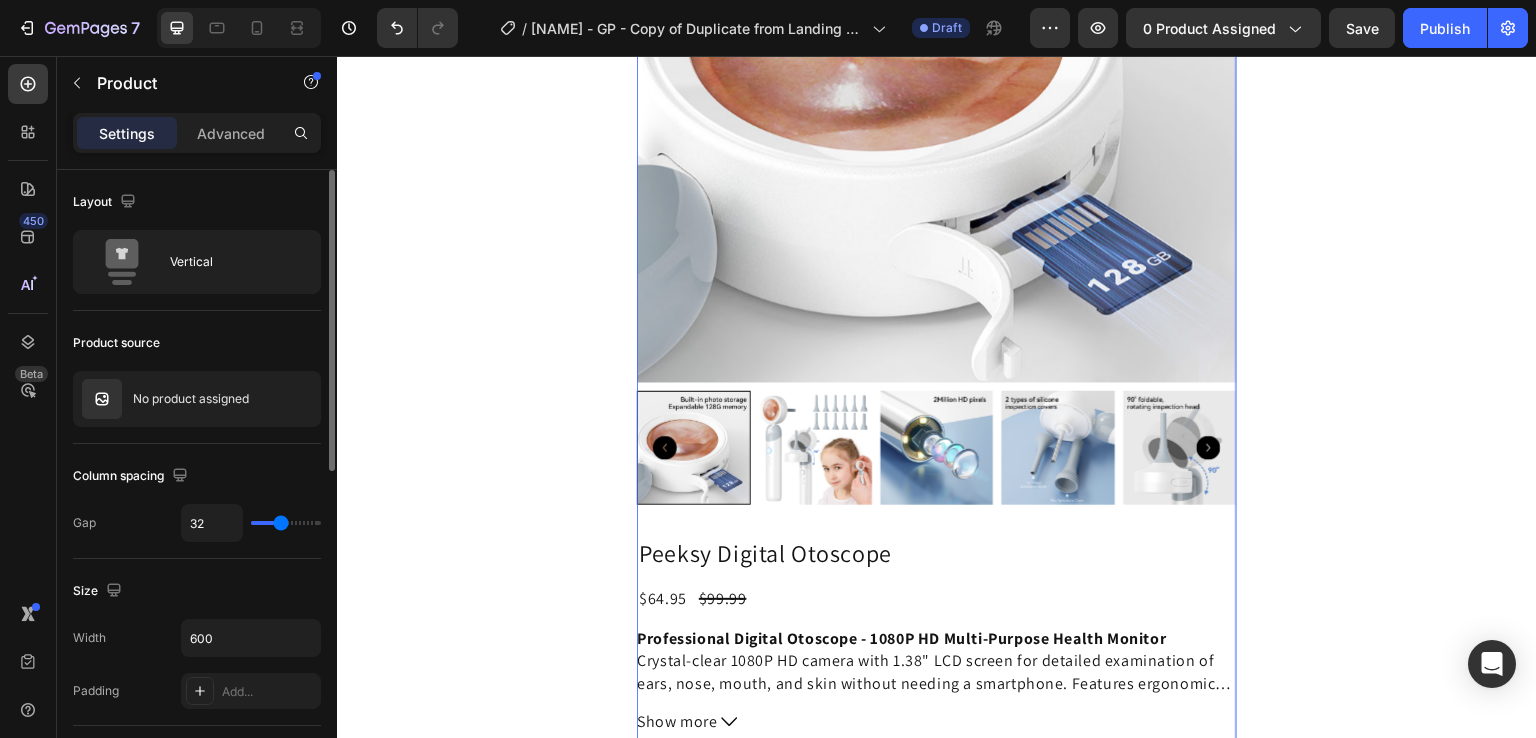 scroll, scrollTop: 200, scrollLeft: 0, axis: vertical 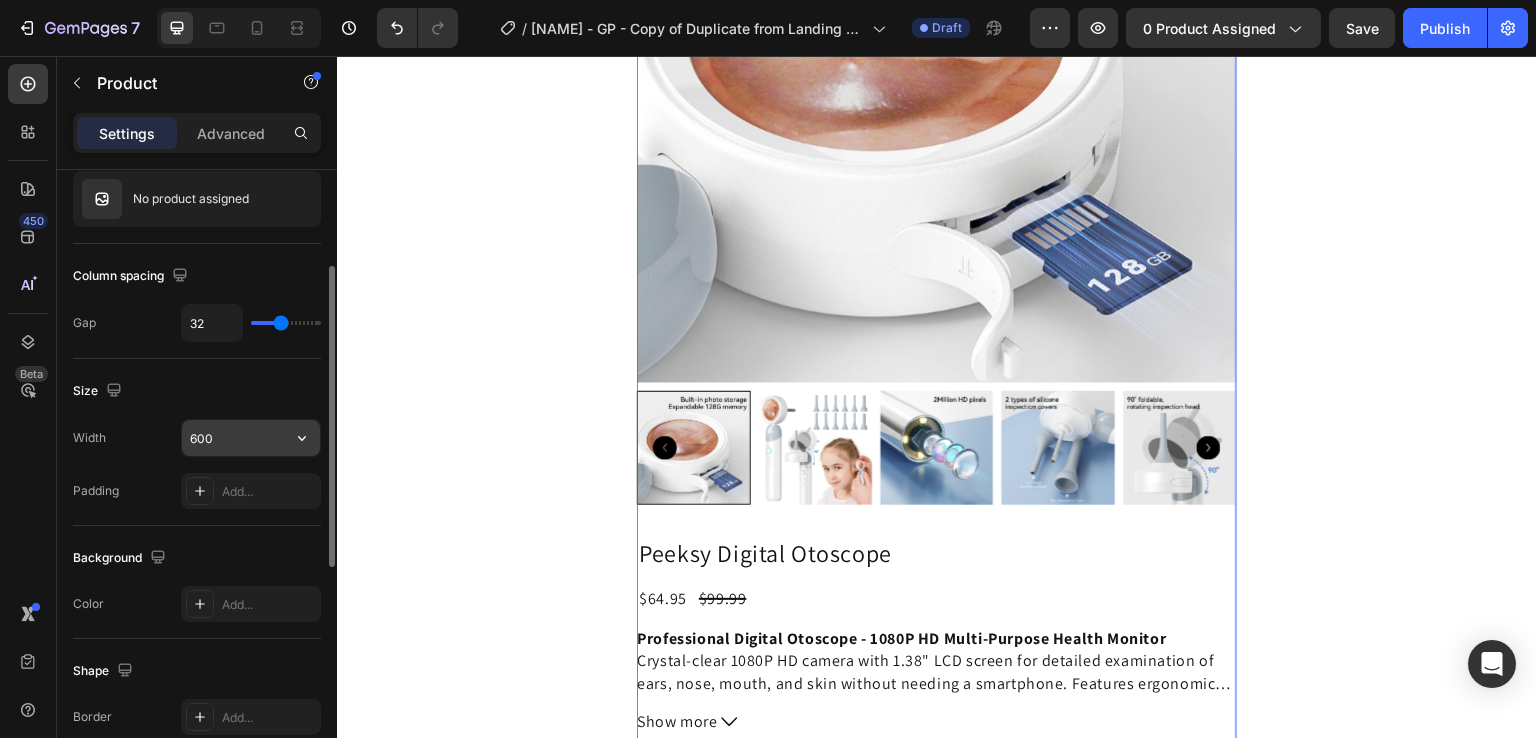 click on "600" at bounding box center (251, 438) 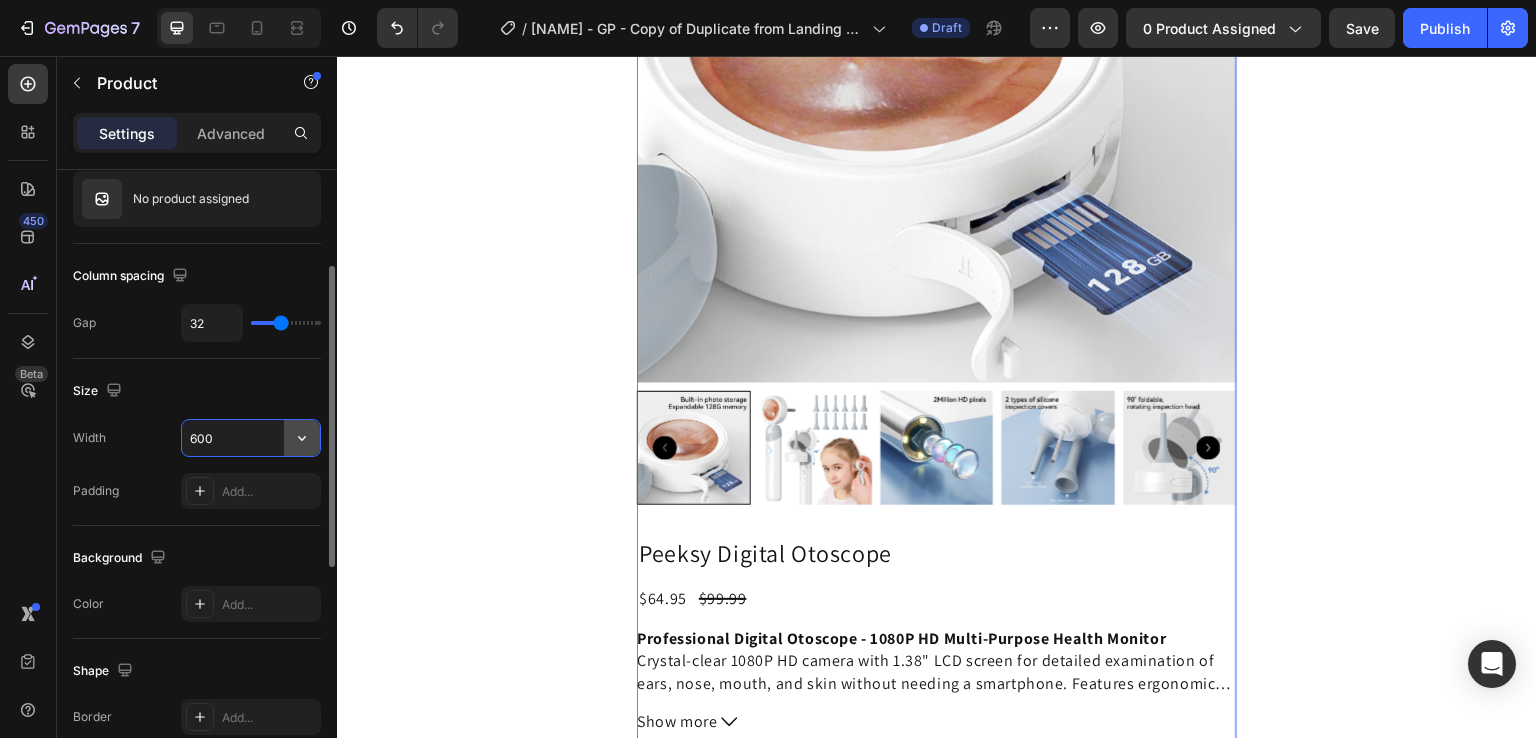 click 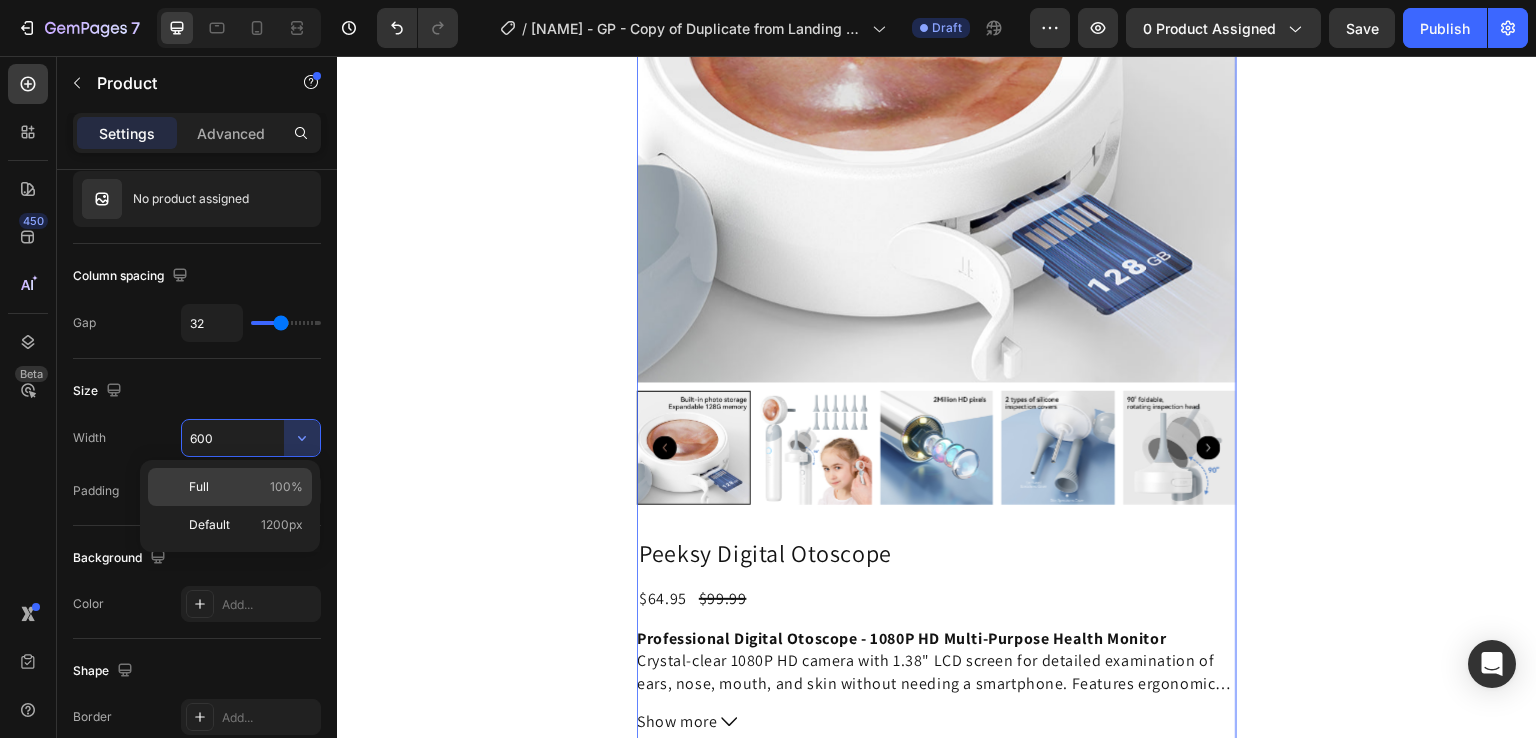 click on "Full 100%" at bounding box center (246, 487) 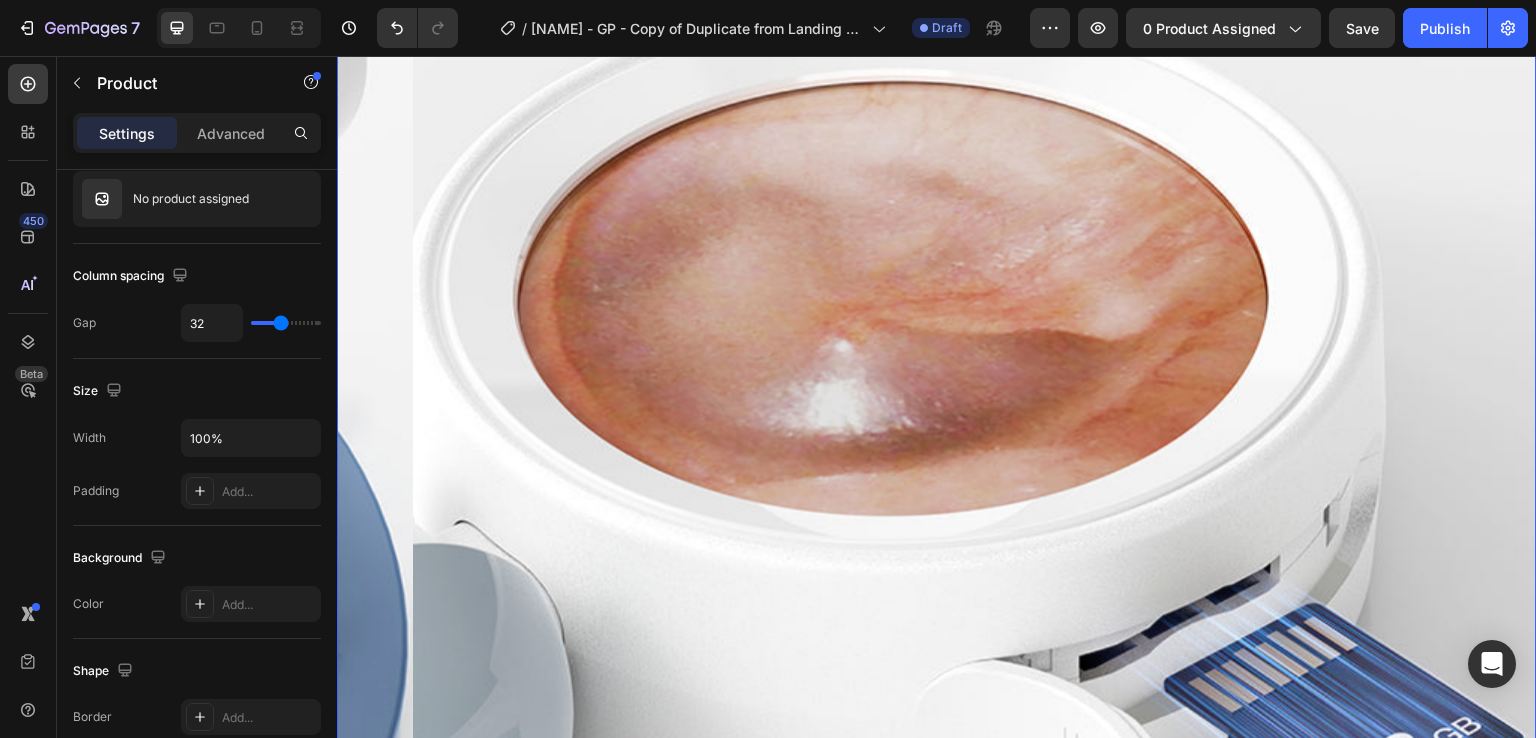 scroll, scrollTop: 4765, scrollLeft: 0, axis: vertical 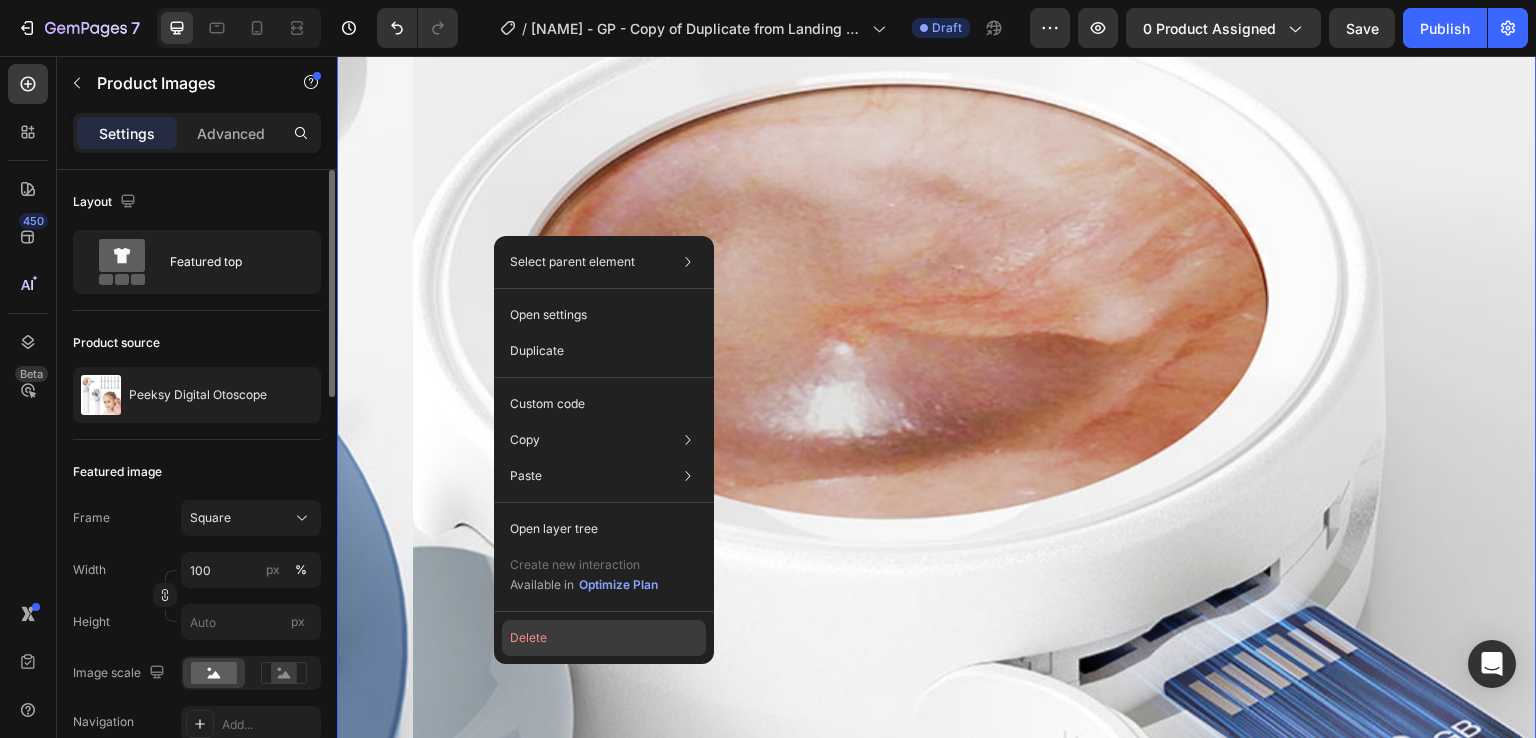 click on "Delete" 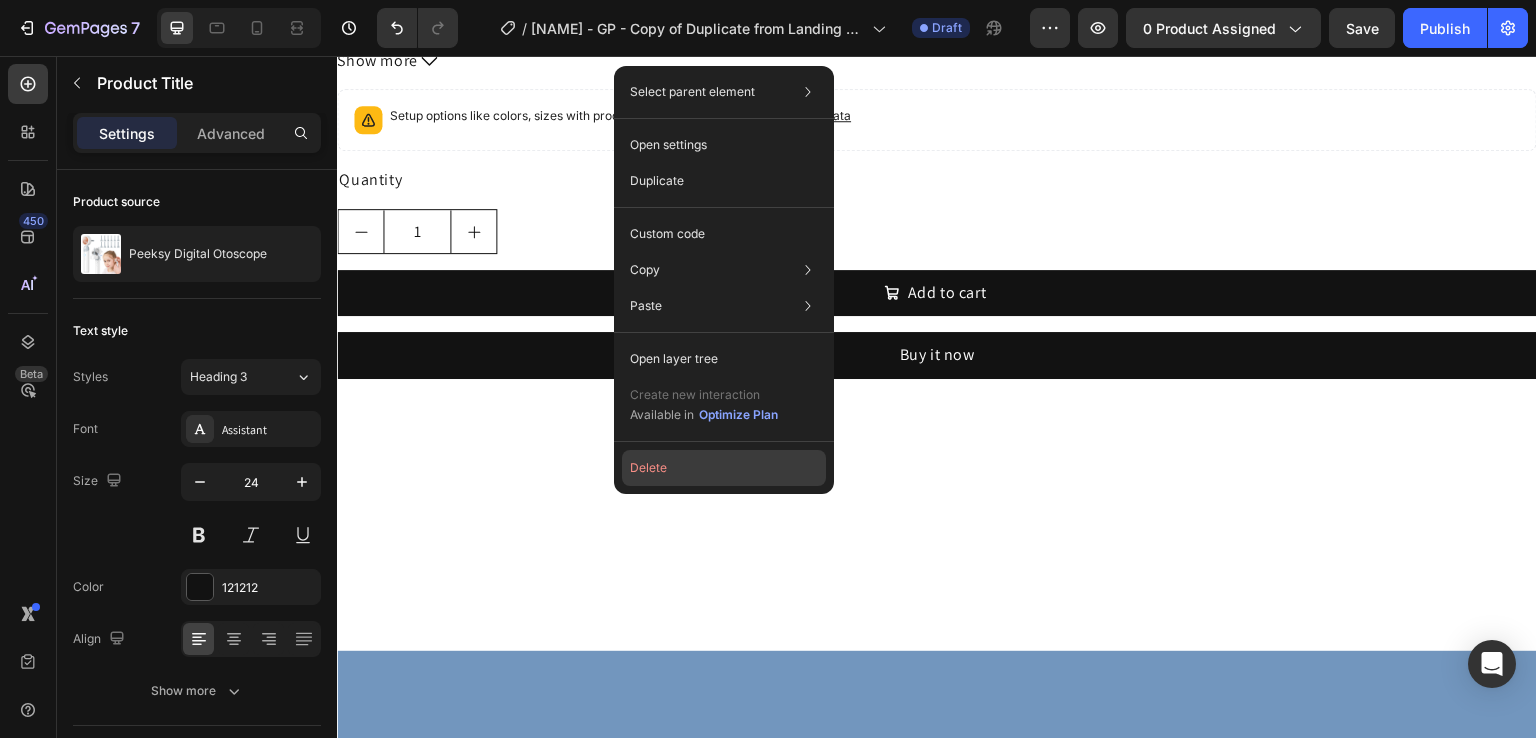 click on "Delete" 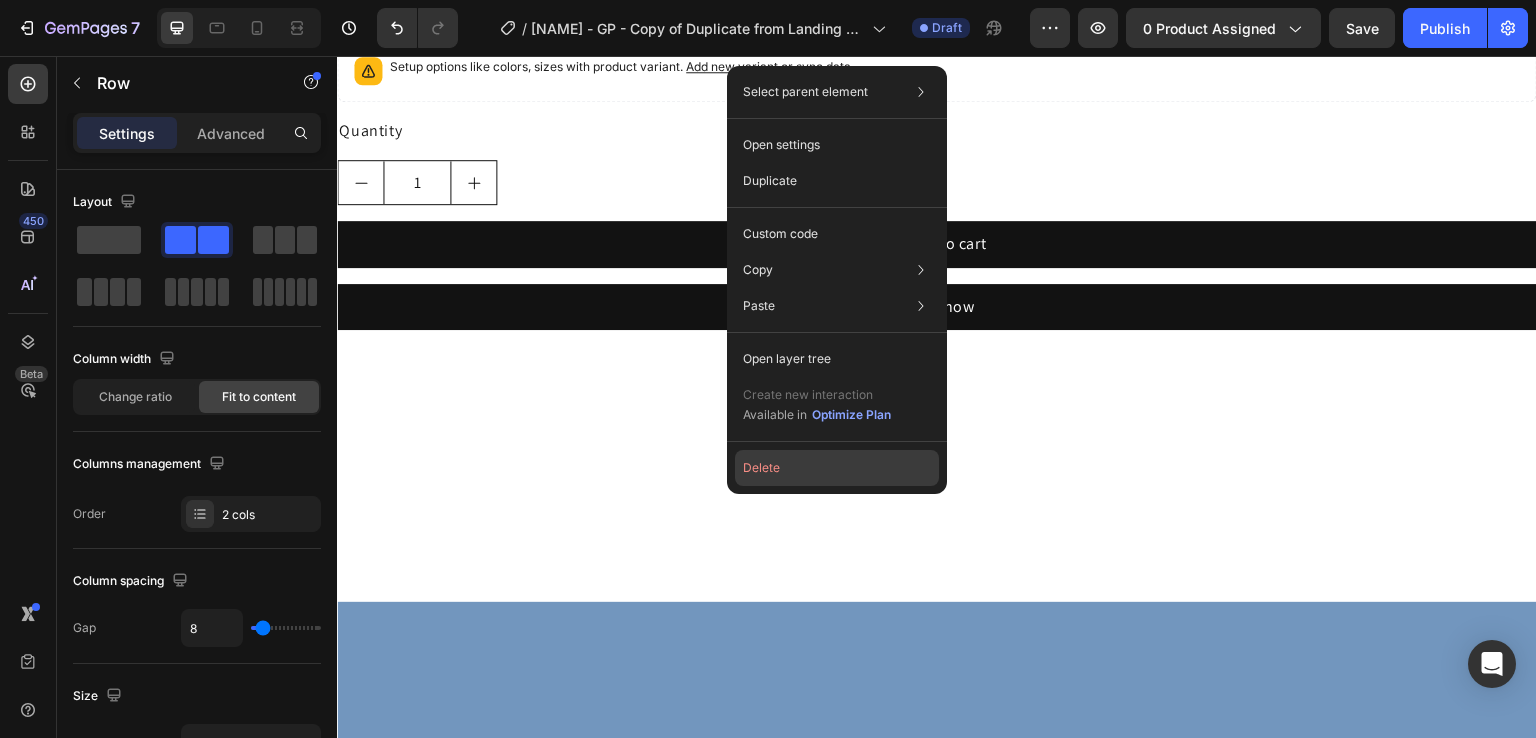 click on "Delete" 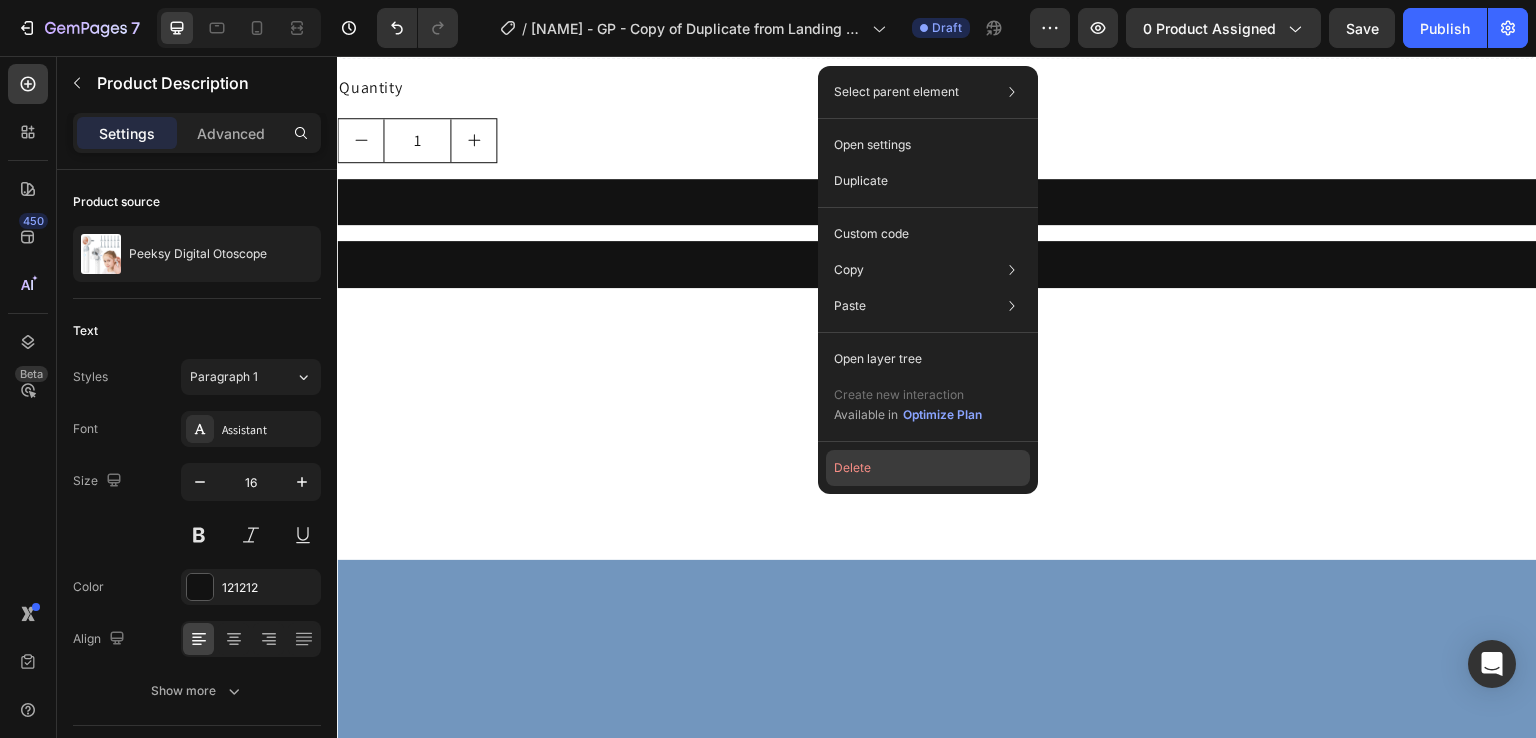 click on "Delete" 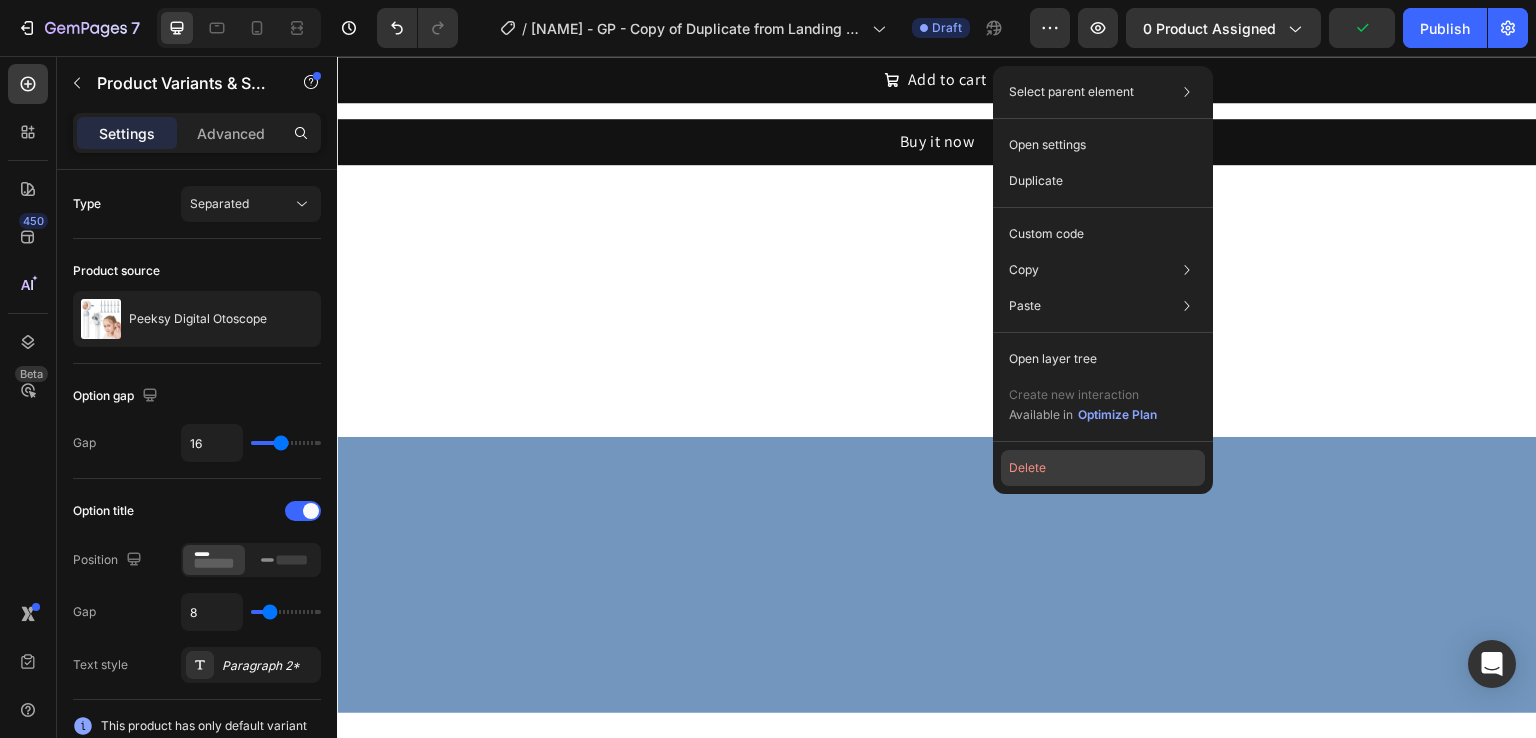 drag, startPoint x: 1032, startPoint y: 462, endPoint x: 695, endPoint y: 400, distance: 342.6558 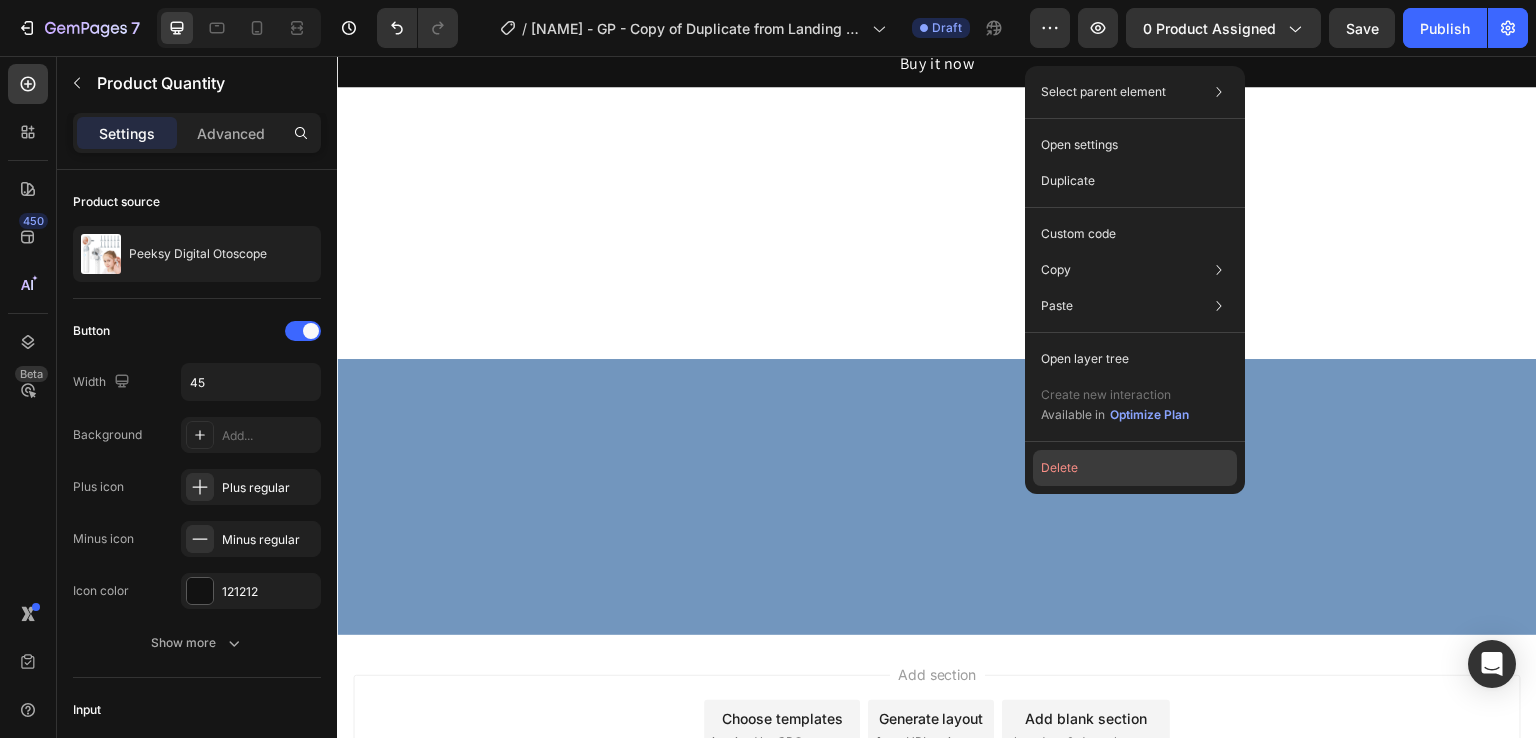 click on "Delete" 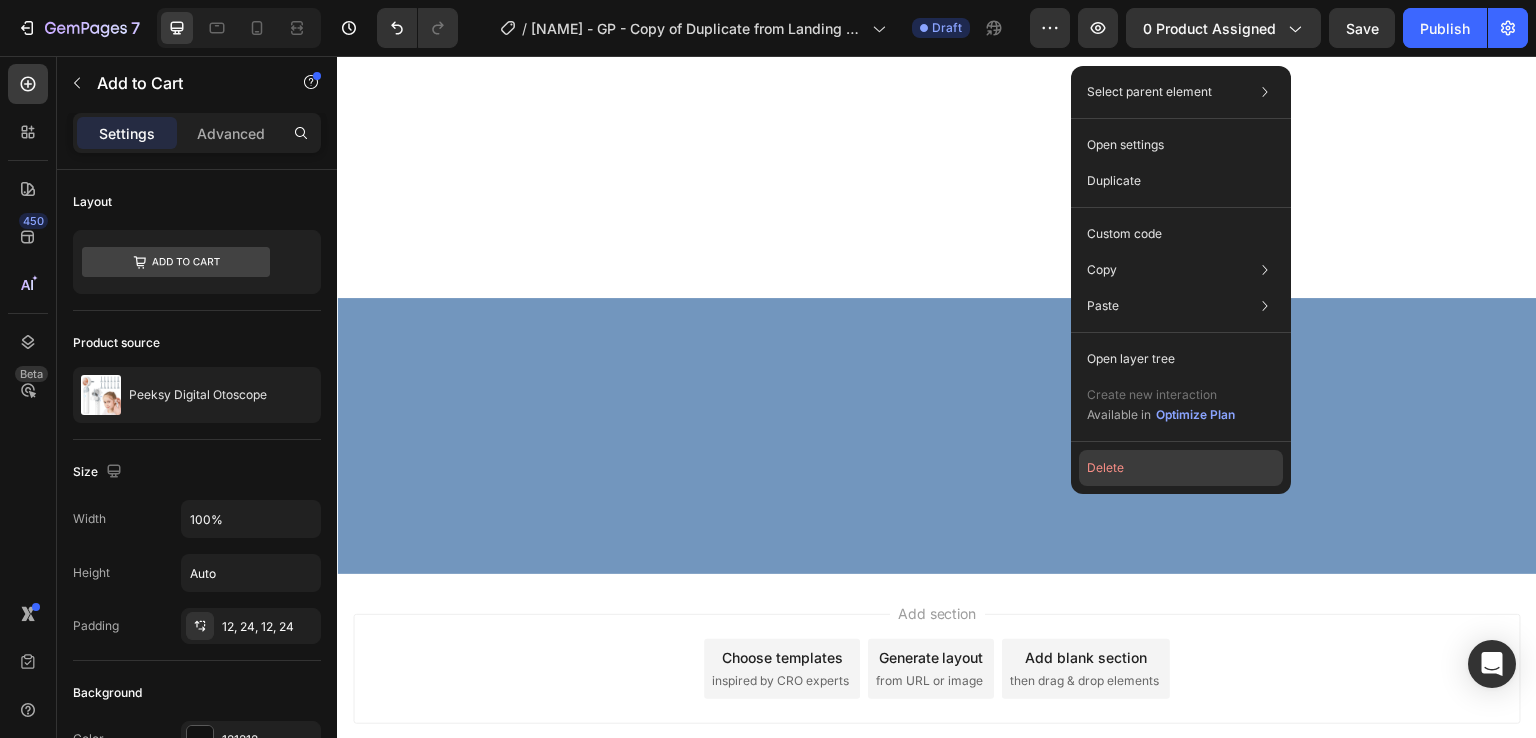 click on "Delete" 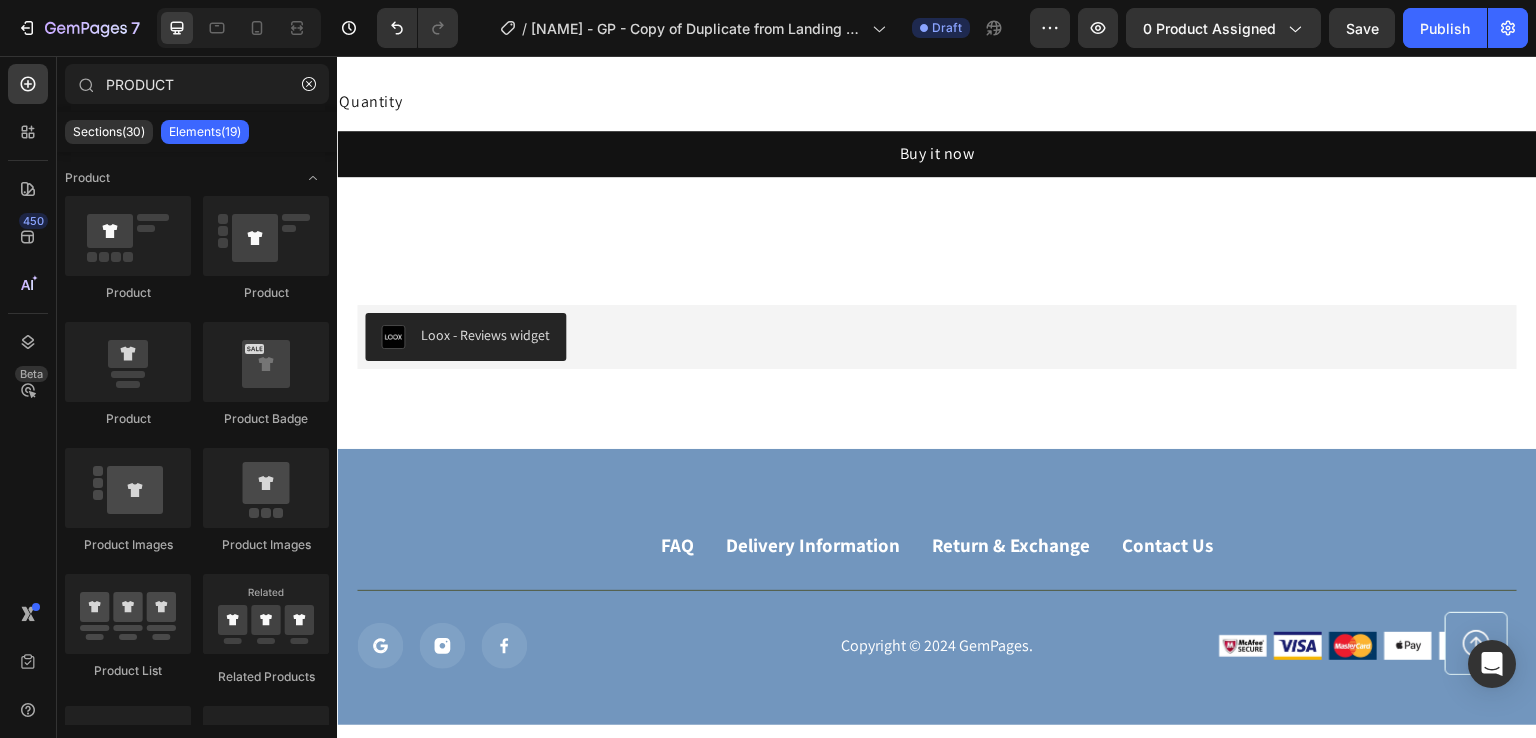 scroll, scrollTop: 4765, scrollLeft: 0, axis: vertical 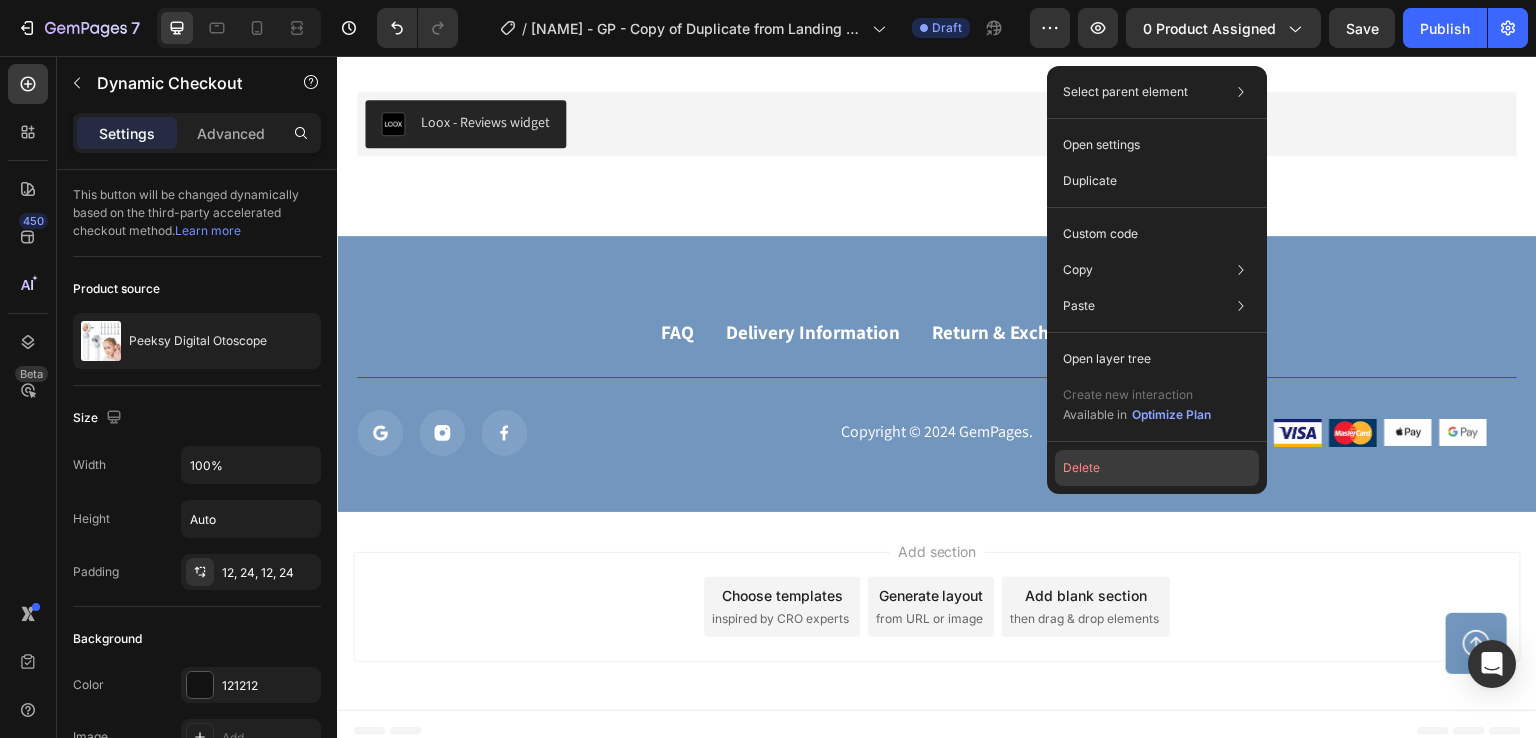 click on "Delete" 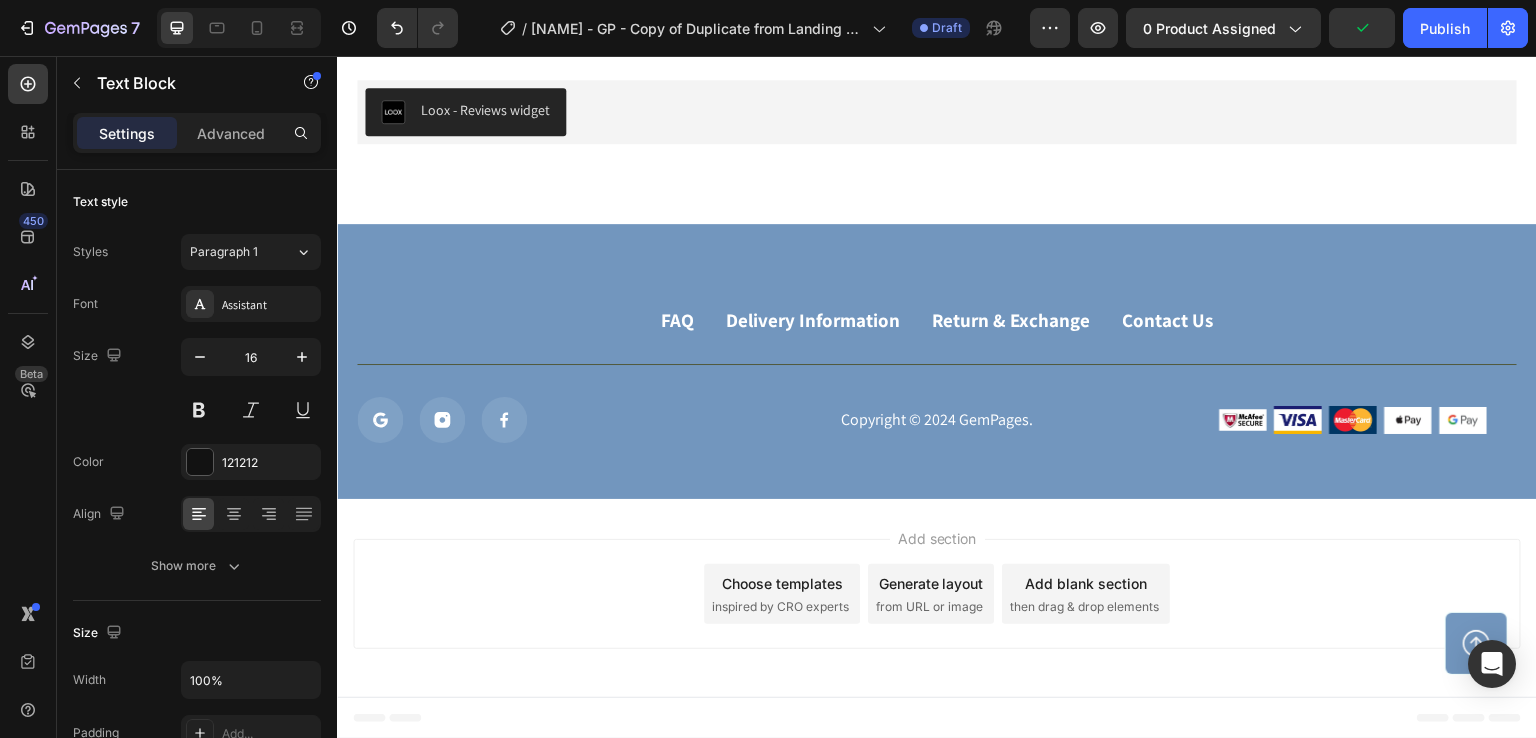 scroll, scrollTop: 4765, scrollLeft: 0, axis: vertical 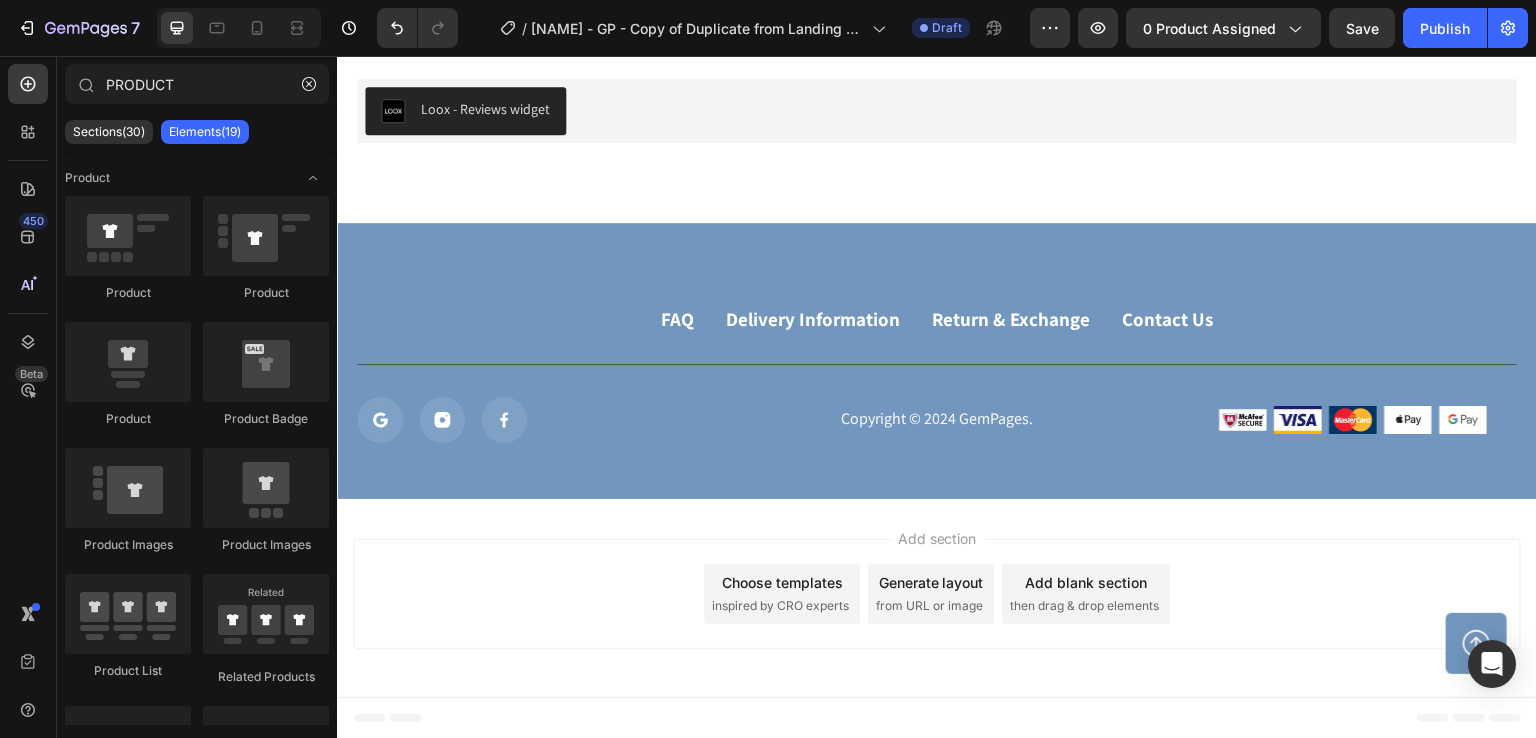 click on "Drop element here" at bounding box center (937, -63) 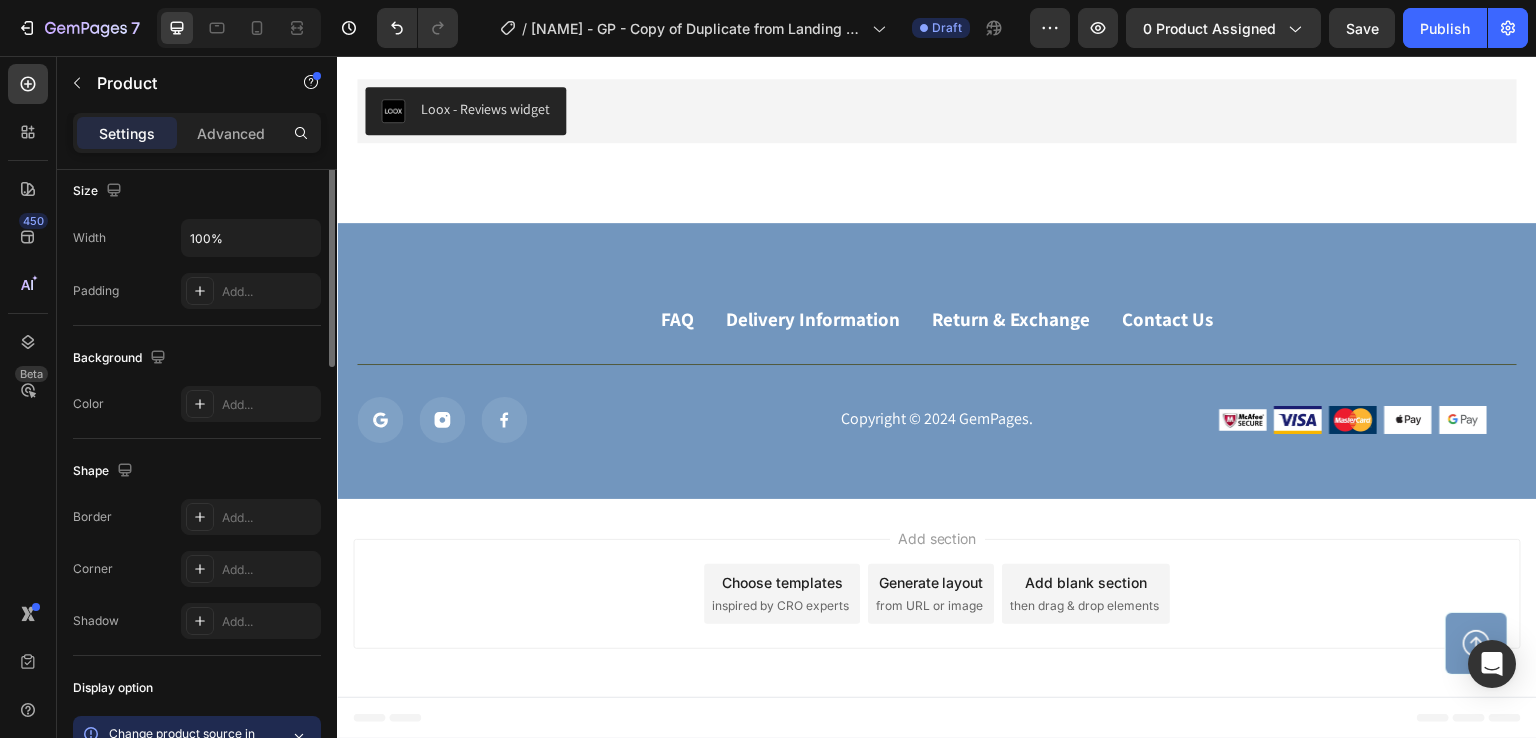 scroll, scrollTop: 200, scrollLeft: 0, axis: vertical 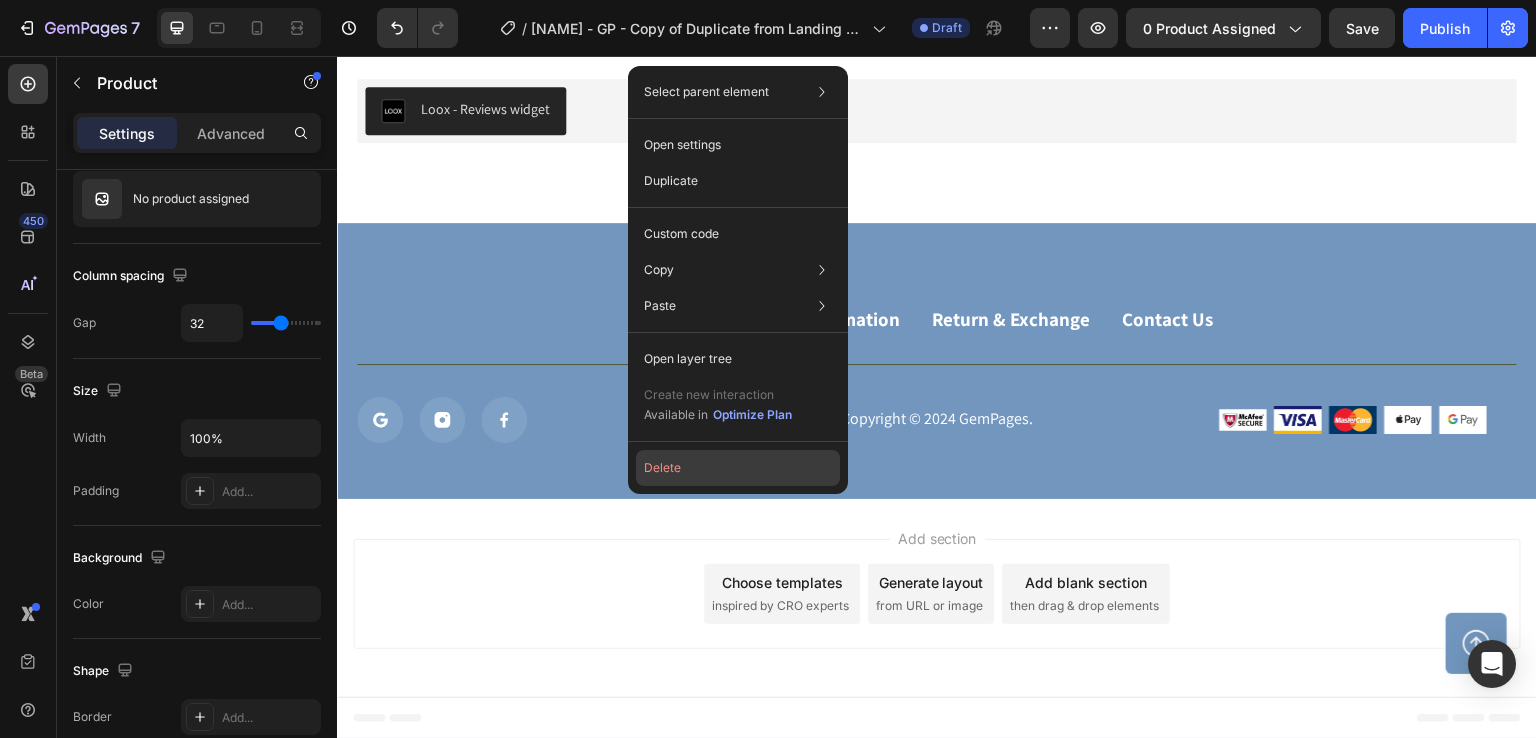 click on "Delete" 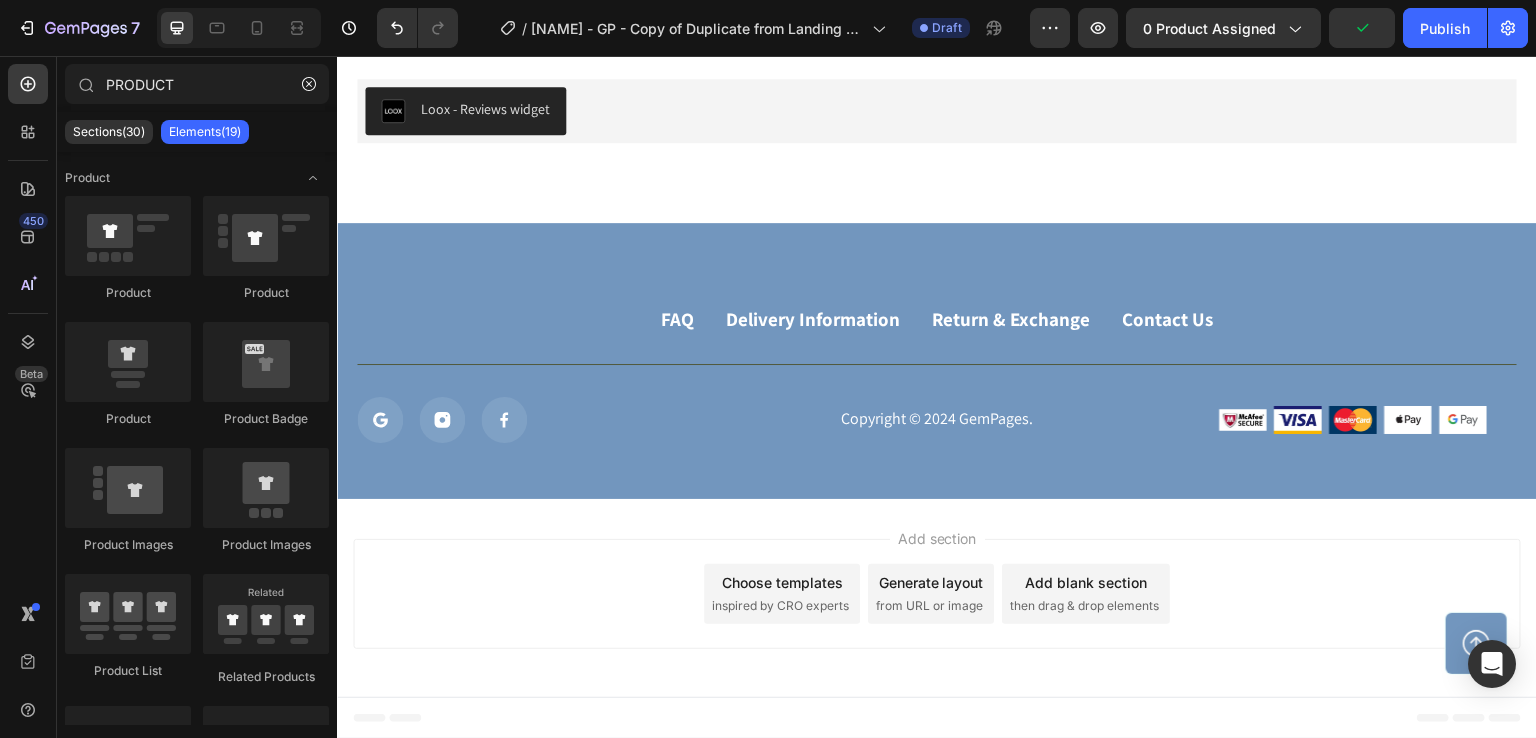 click on "Drop element here" at bounding box center (937, -63) 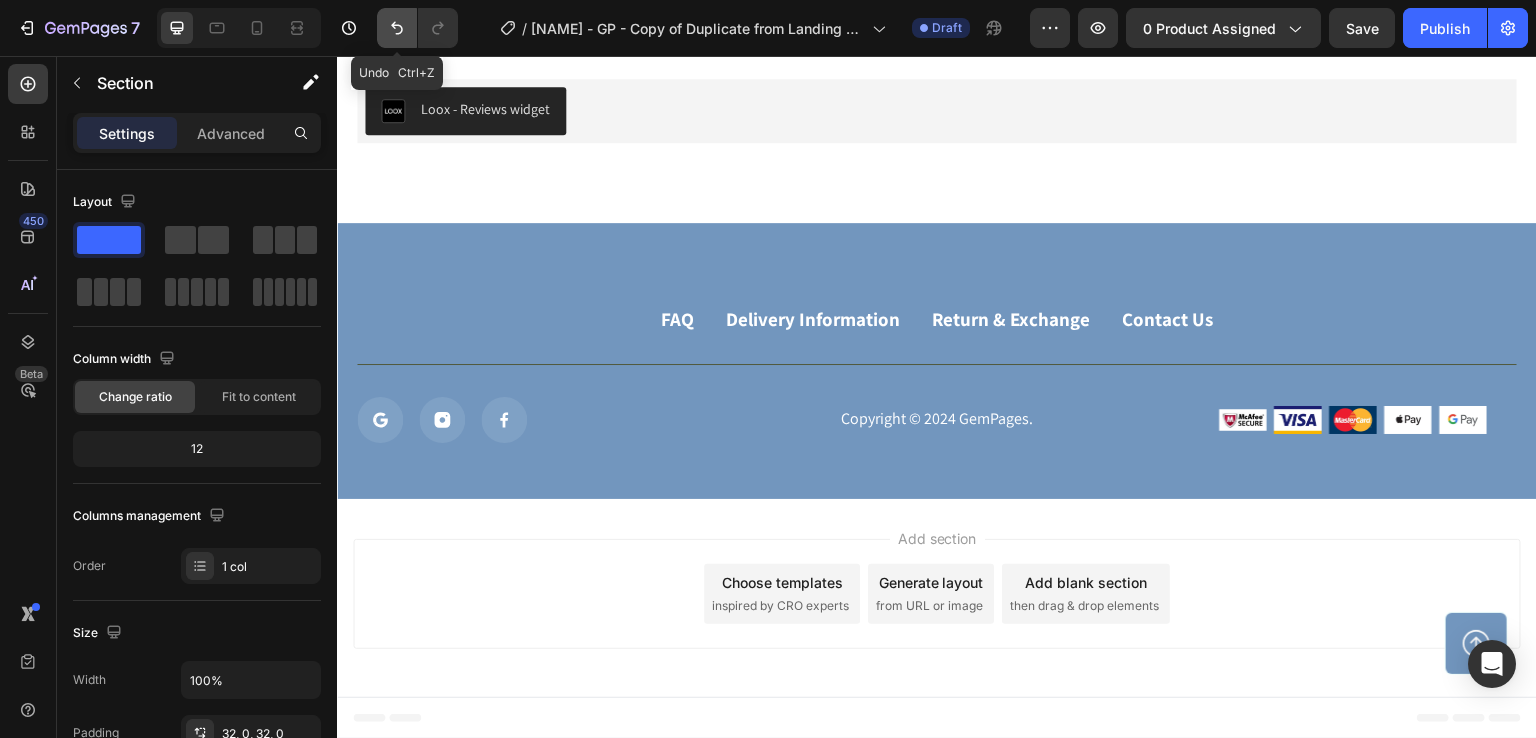 click 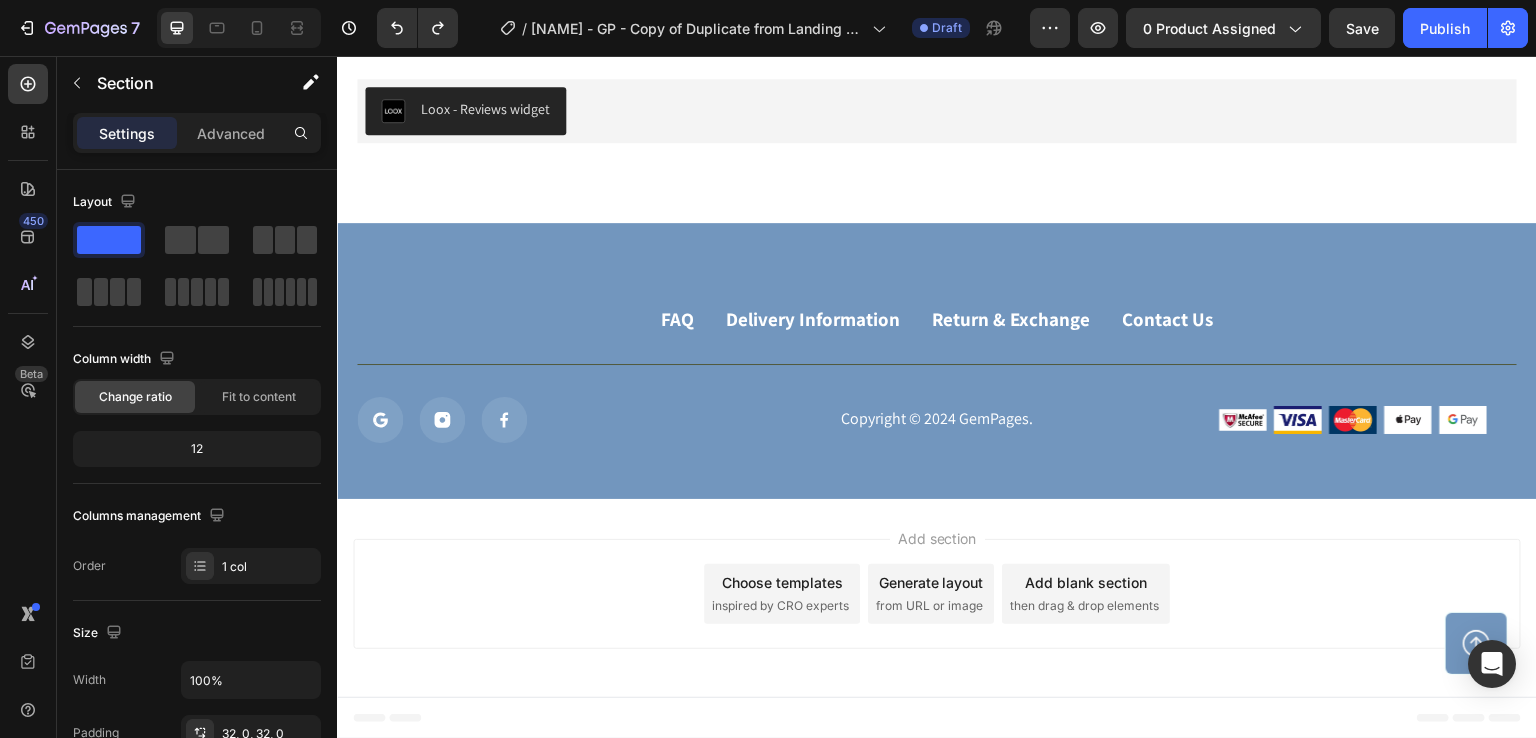 click on "Drop element here" at bounding box center [937, -155] 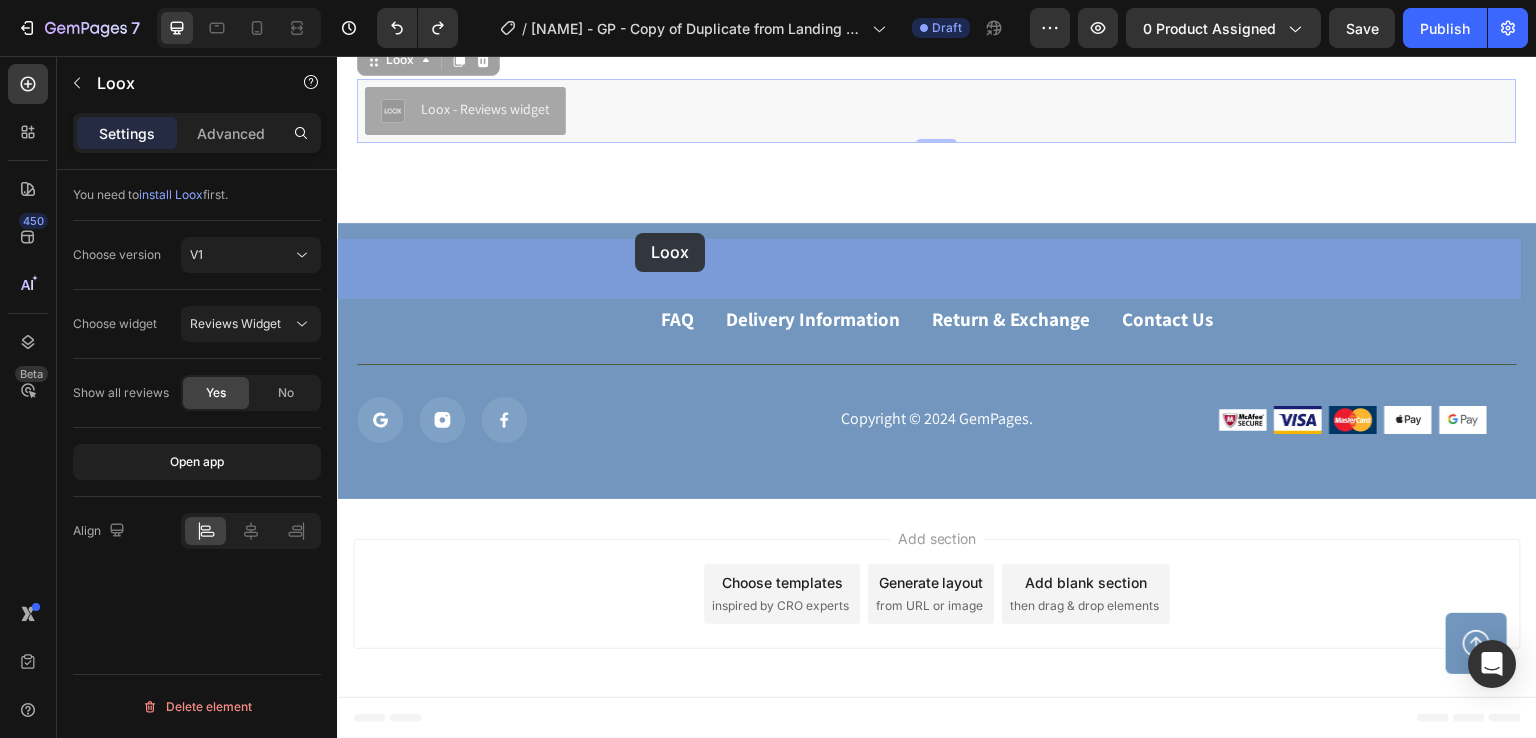 drag, startPoint x: 629, startPoint y: 502, endPoint x: 635, endPoint y: 233, distance: 269.0669 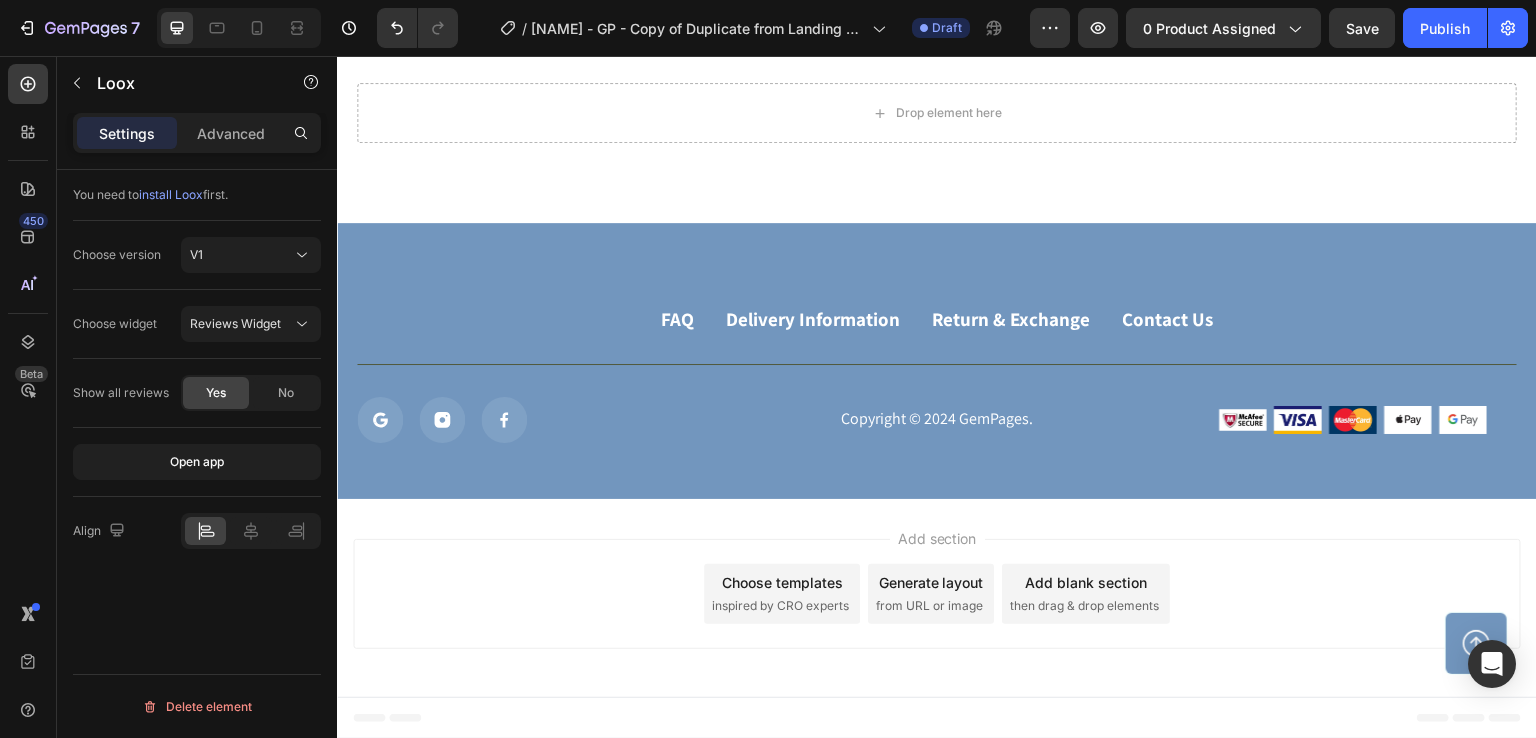 click on "Drop element here" at bounding box center (937, -59) 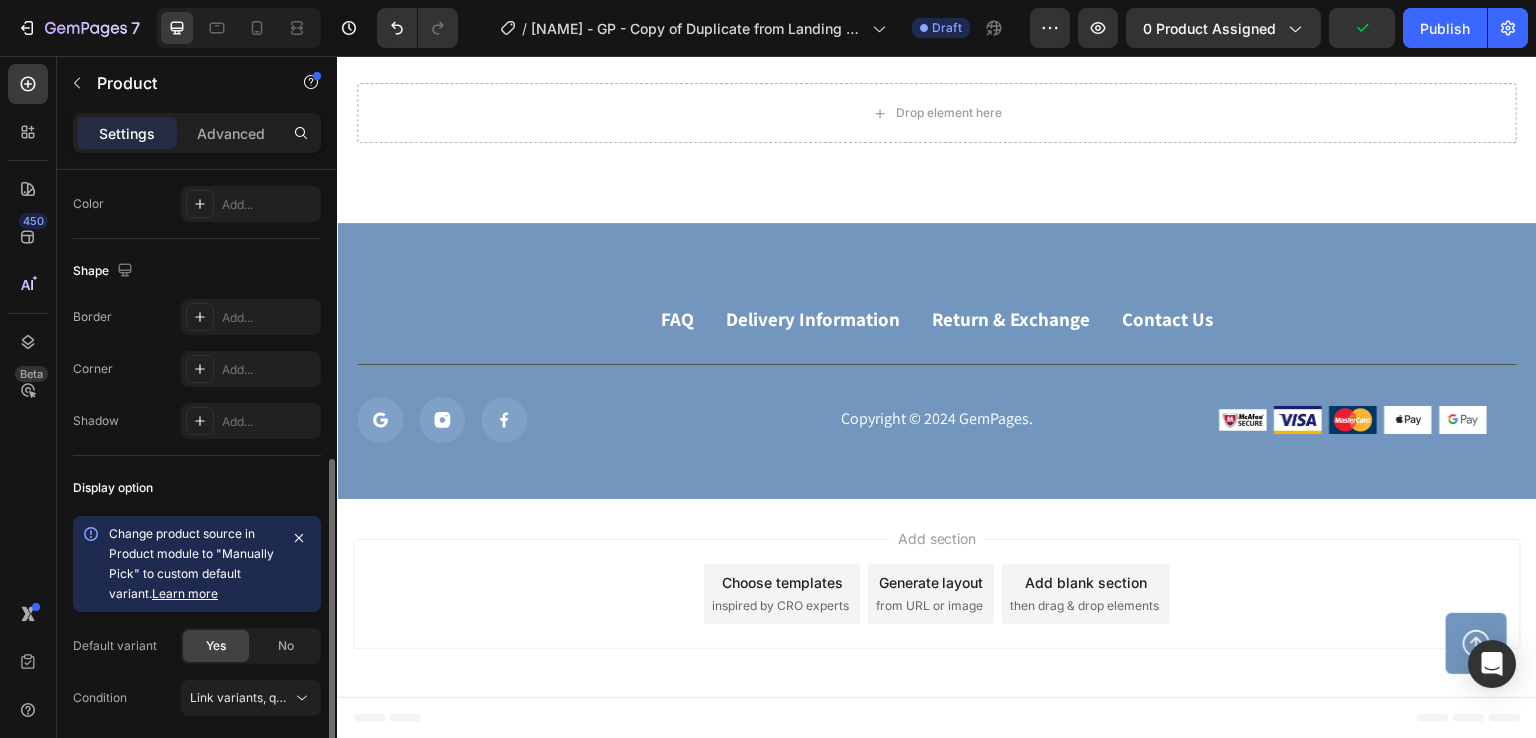 scroll, scrollTop: 672, scrollLeft: 0, axis: vertical 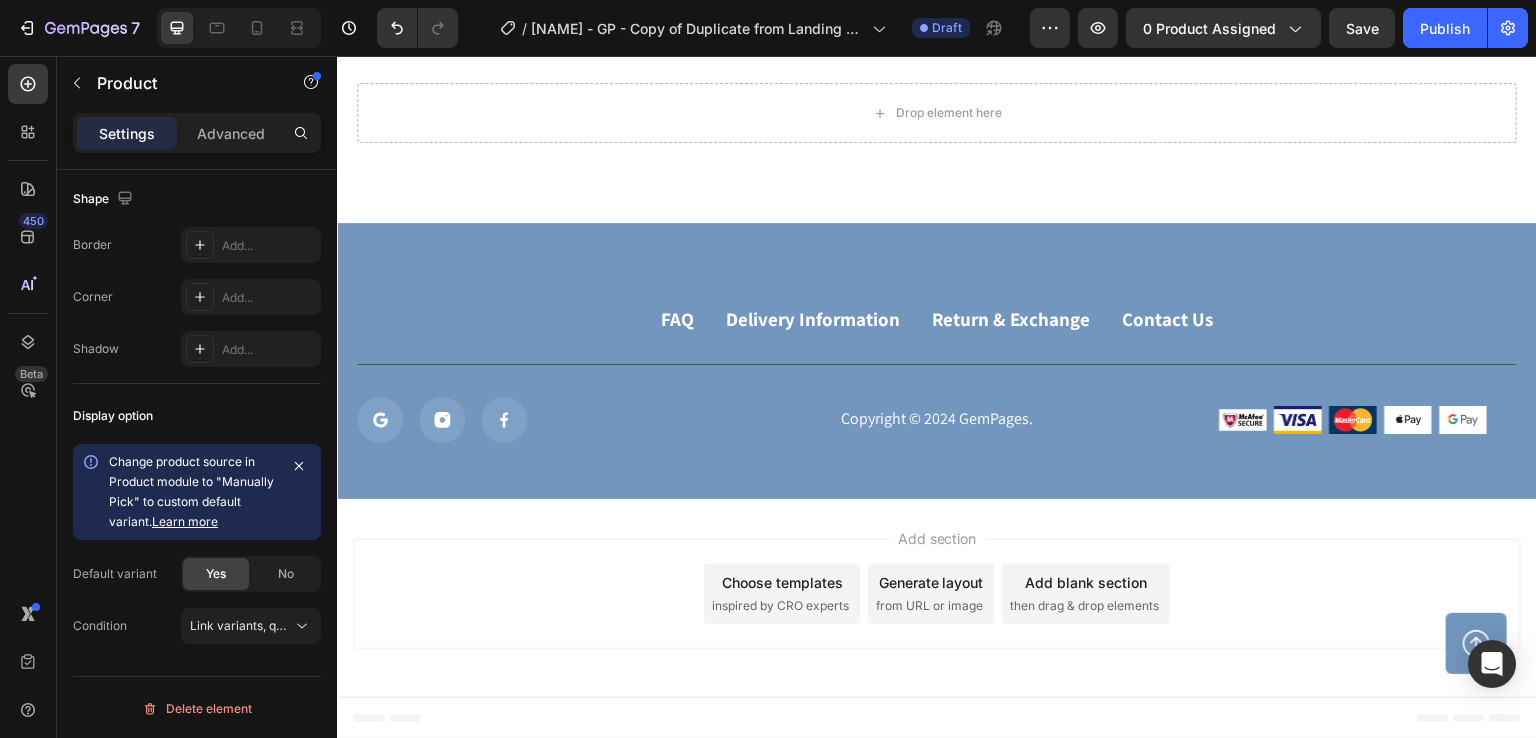 click on "Product" at bounding box center [388, -204] 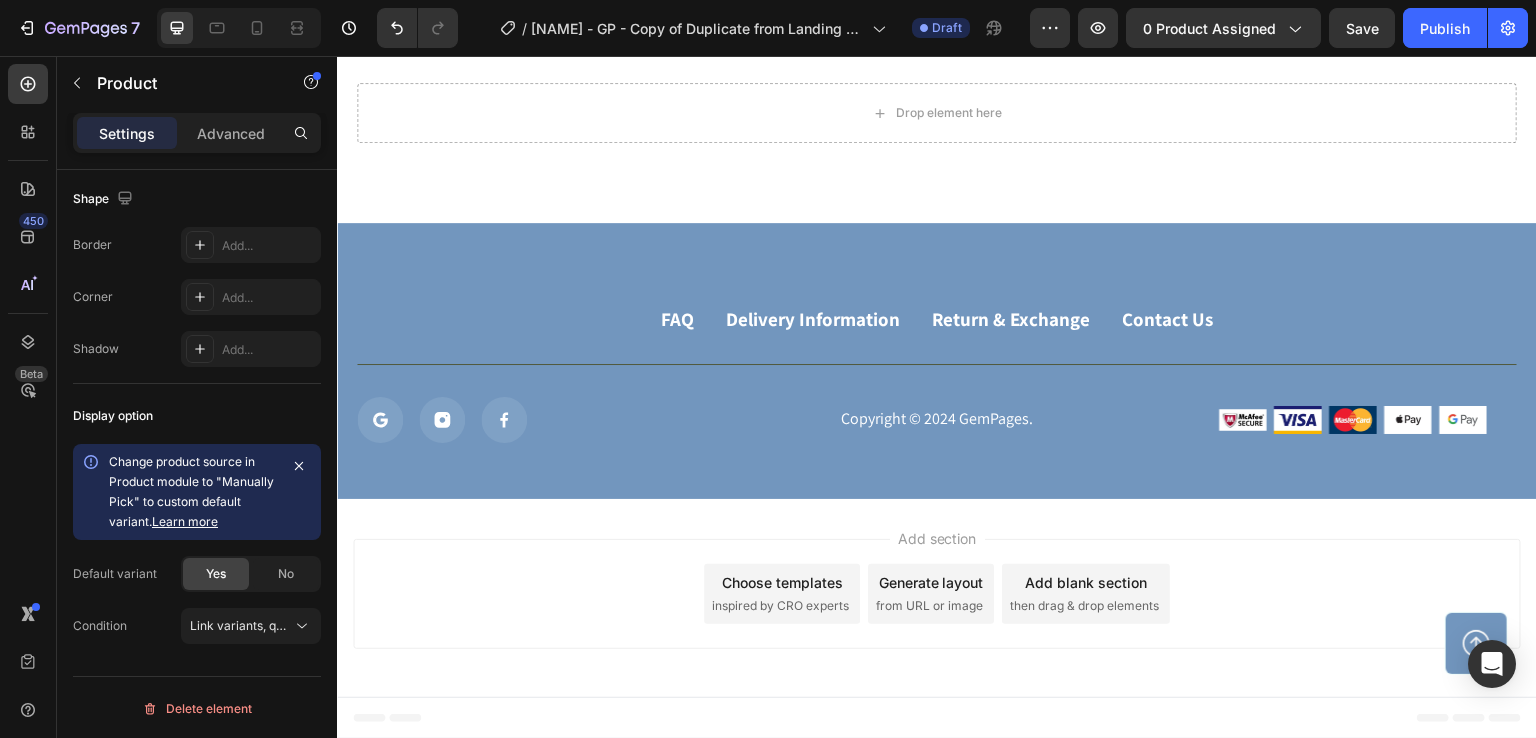 click on "Loox - Reviews widget" at bounding box center (937, -153) 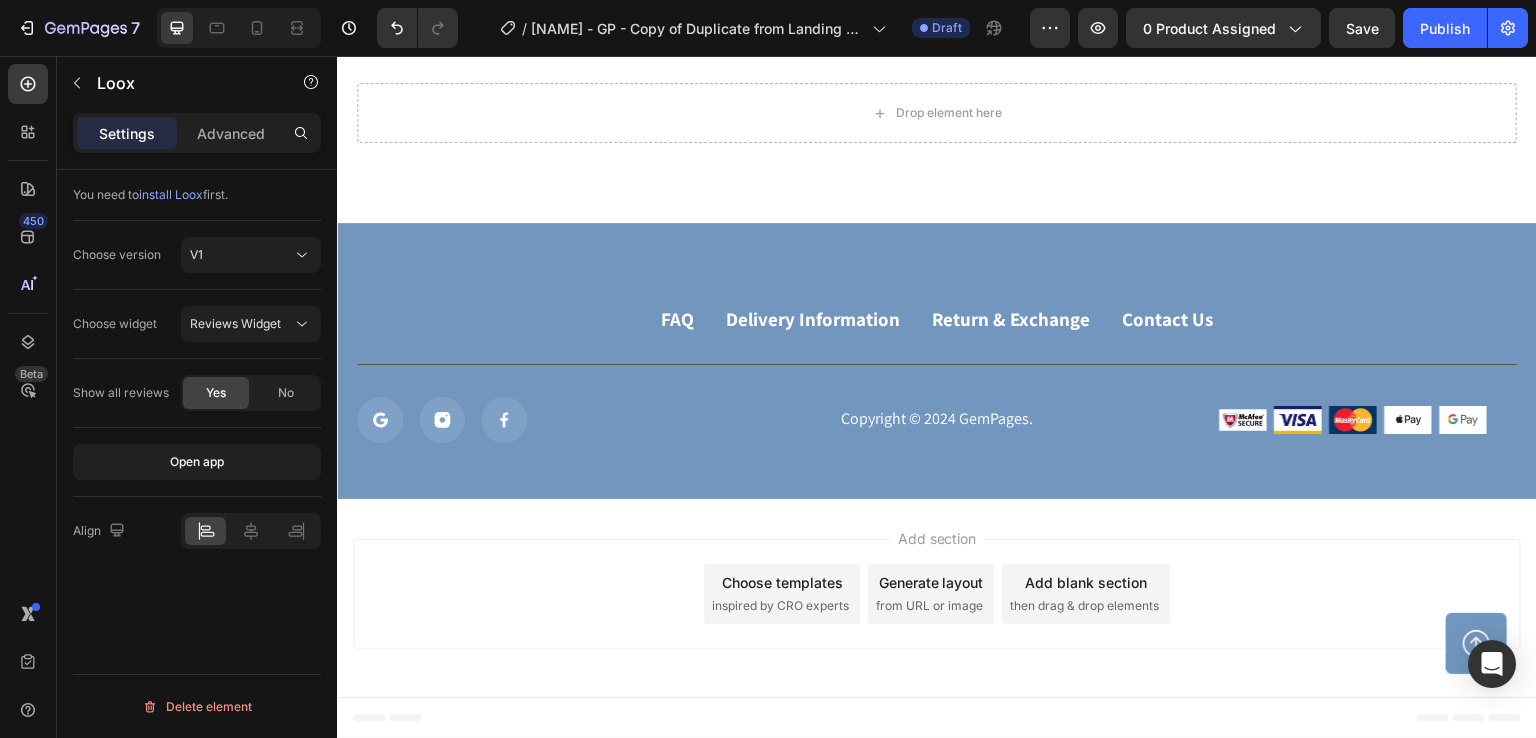 click on "Loox" at bounding box center (380, -204) 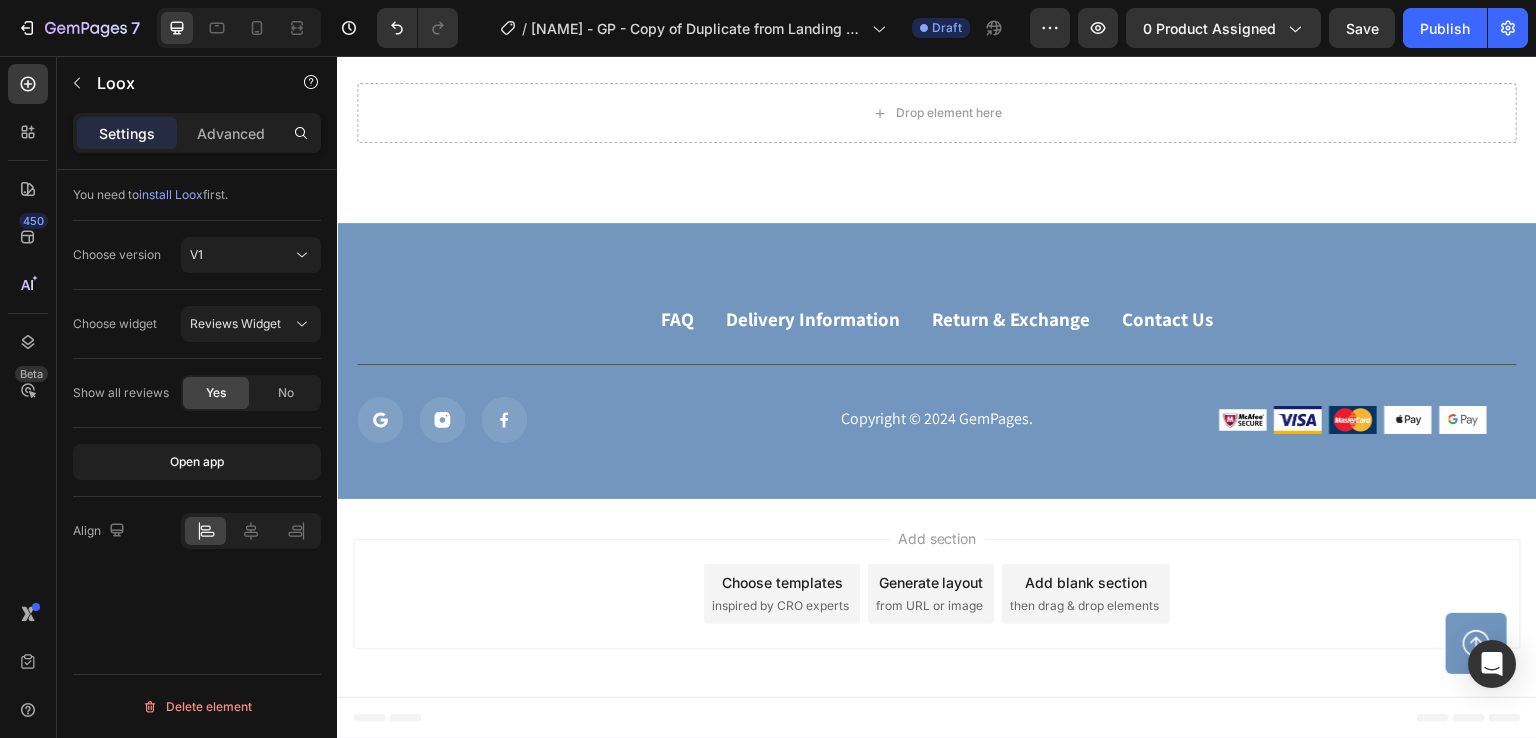 click on "Product" at bounding box center [372, -239] 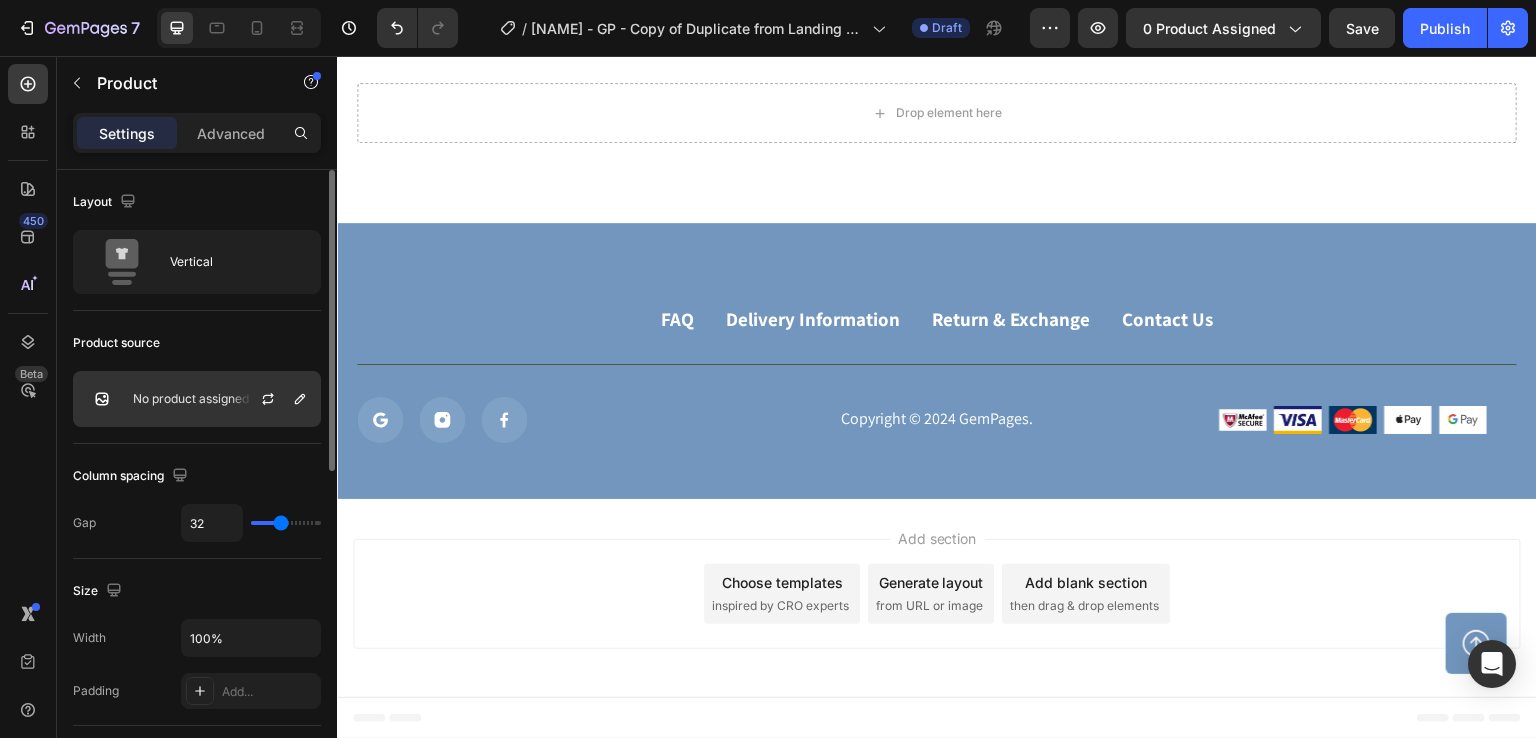 click on "No product assigned" 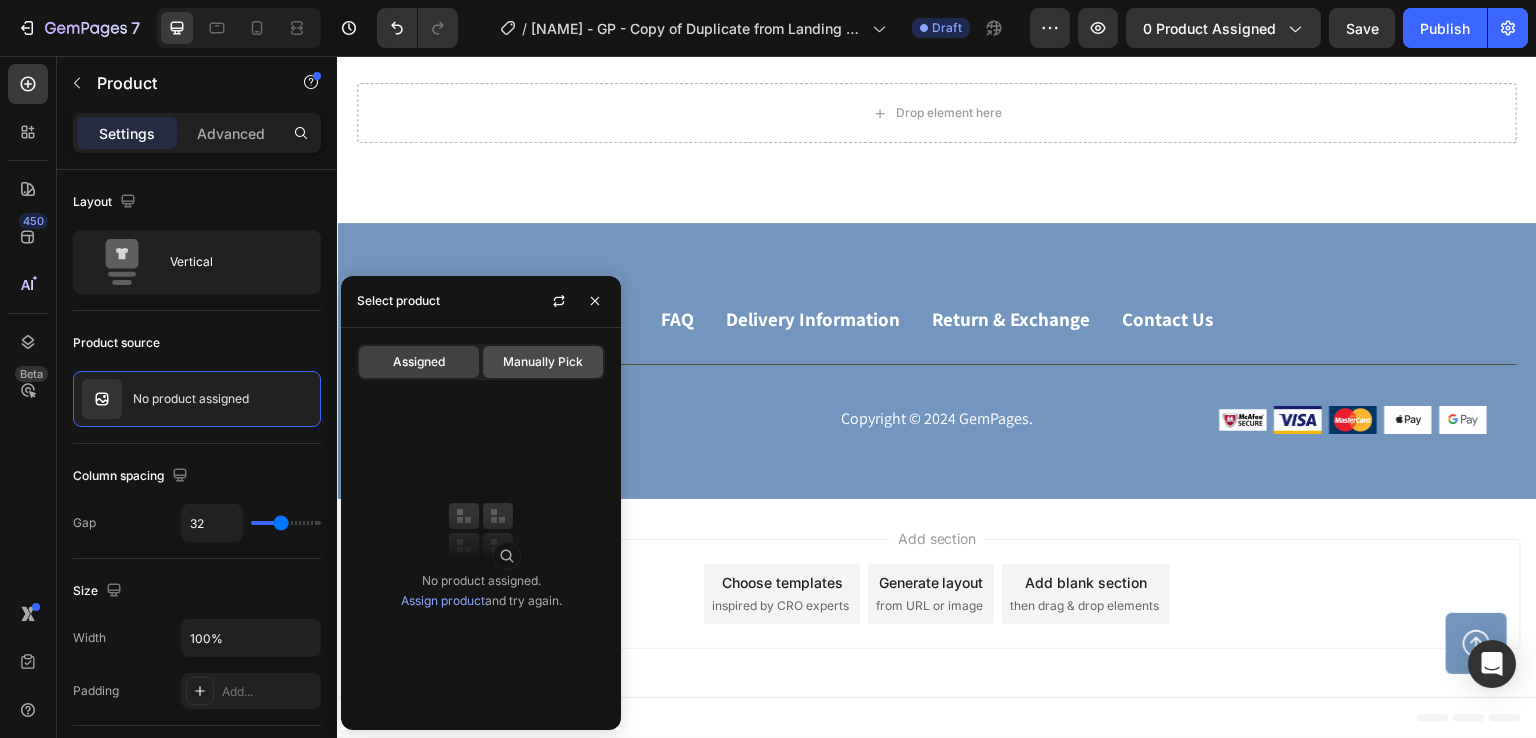 click on "Manually Pick" 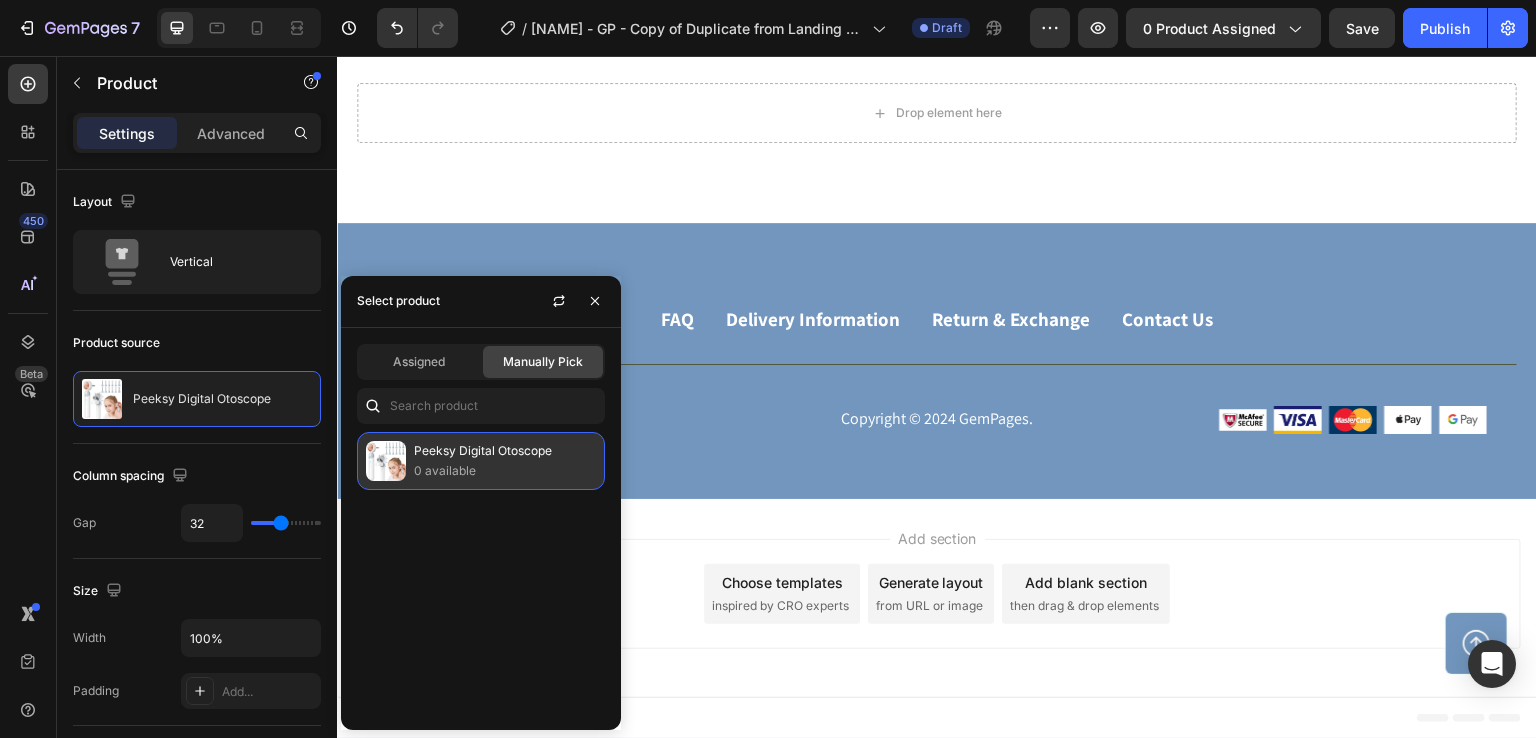 click on "Peeksy Digital Otoscope" at bounding box center (505, 451) 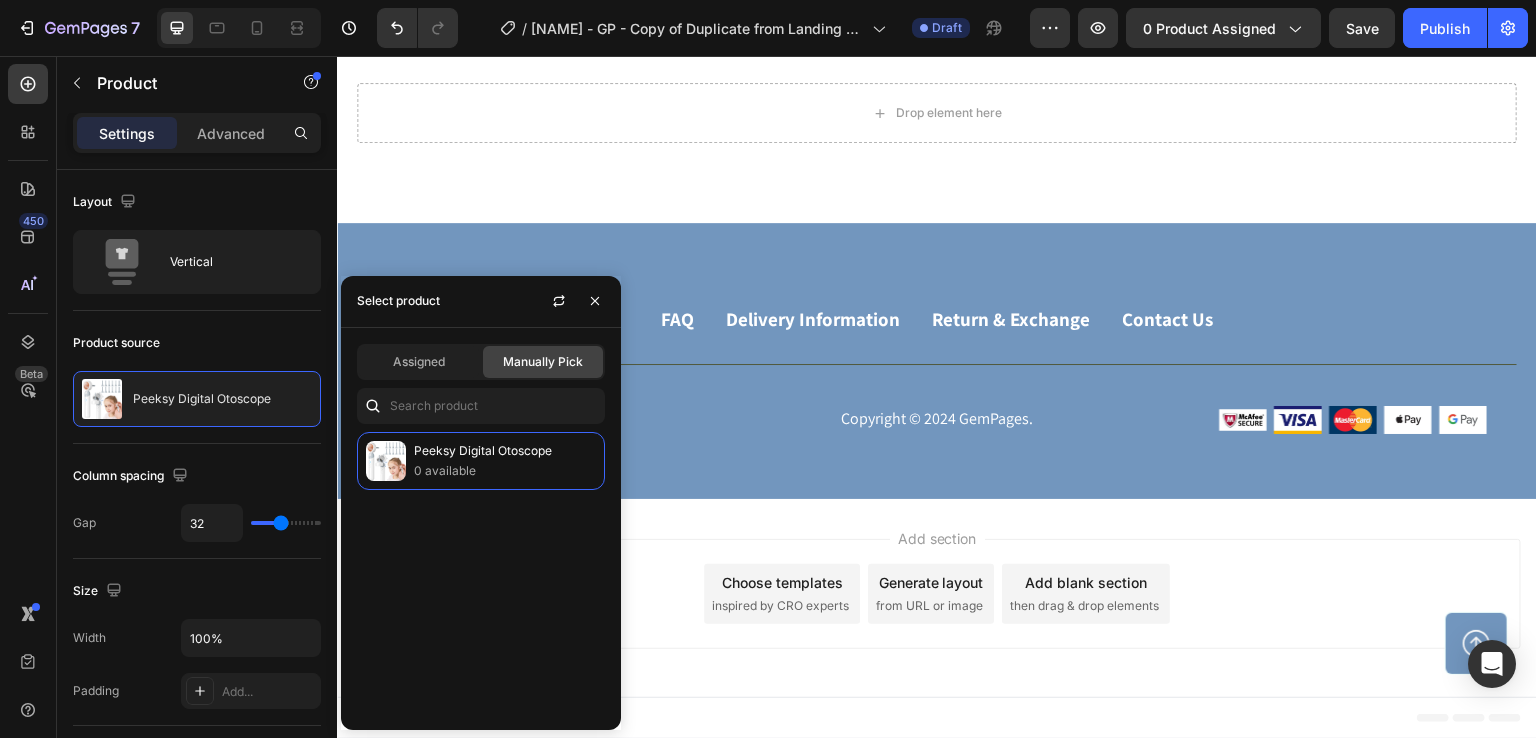 click on "Drop element here" at bounding box center (937, -59) 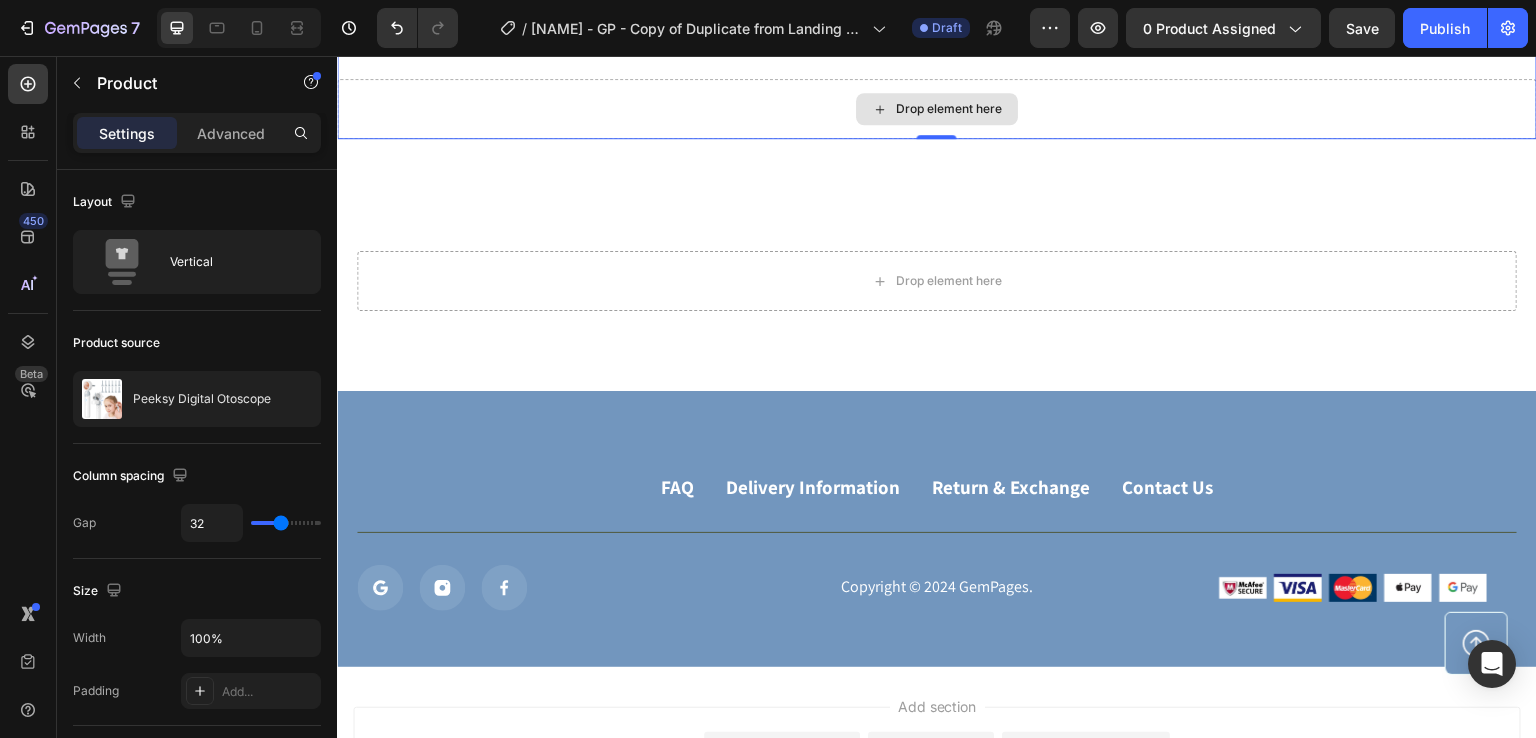 scroll, scrollTop: 4765, scrollLeft: 0, axis: vertical 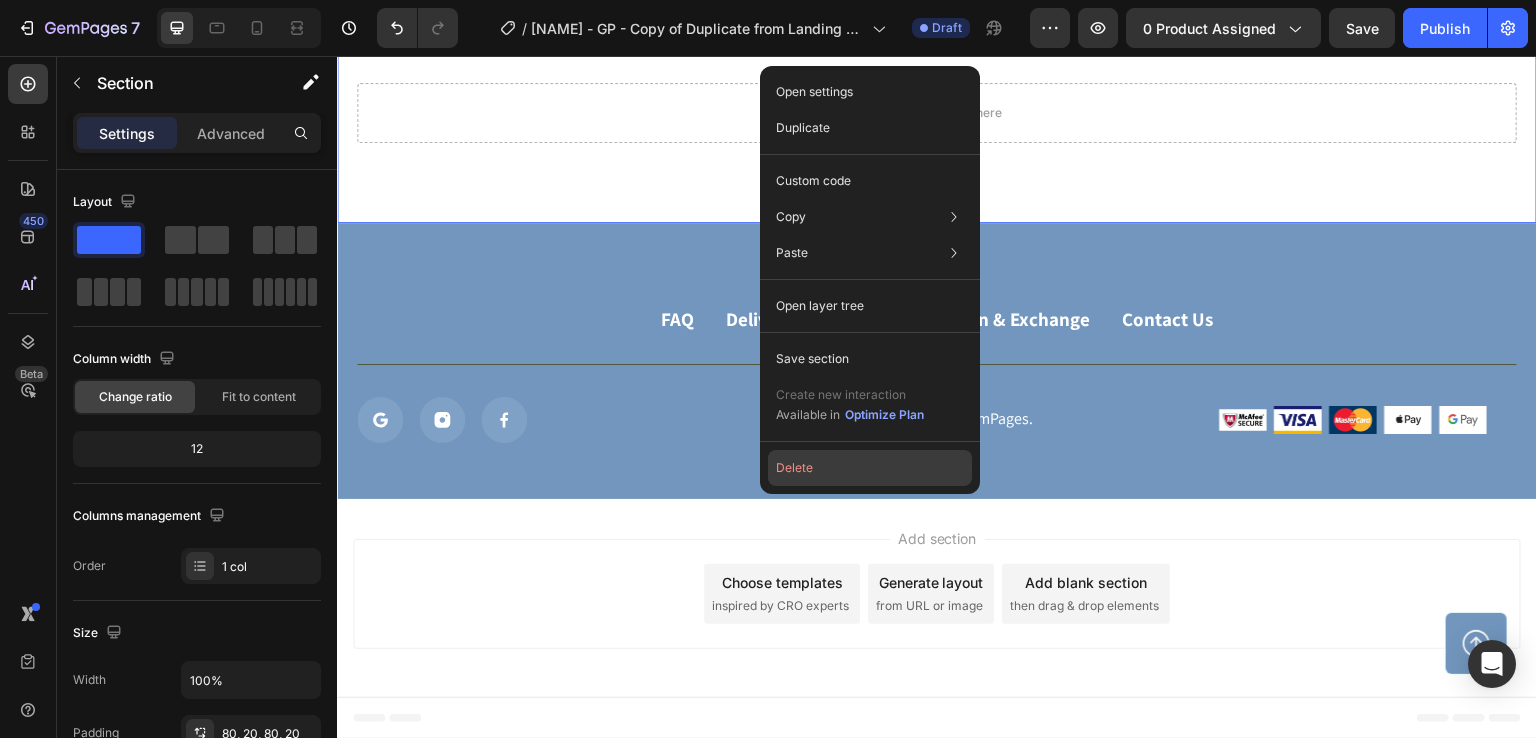 click on "Delete" 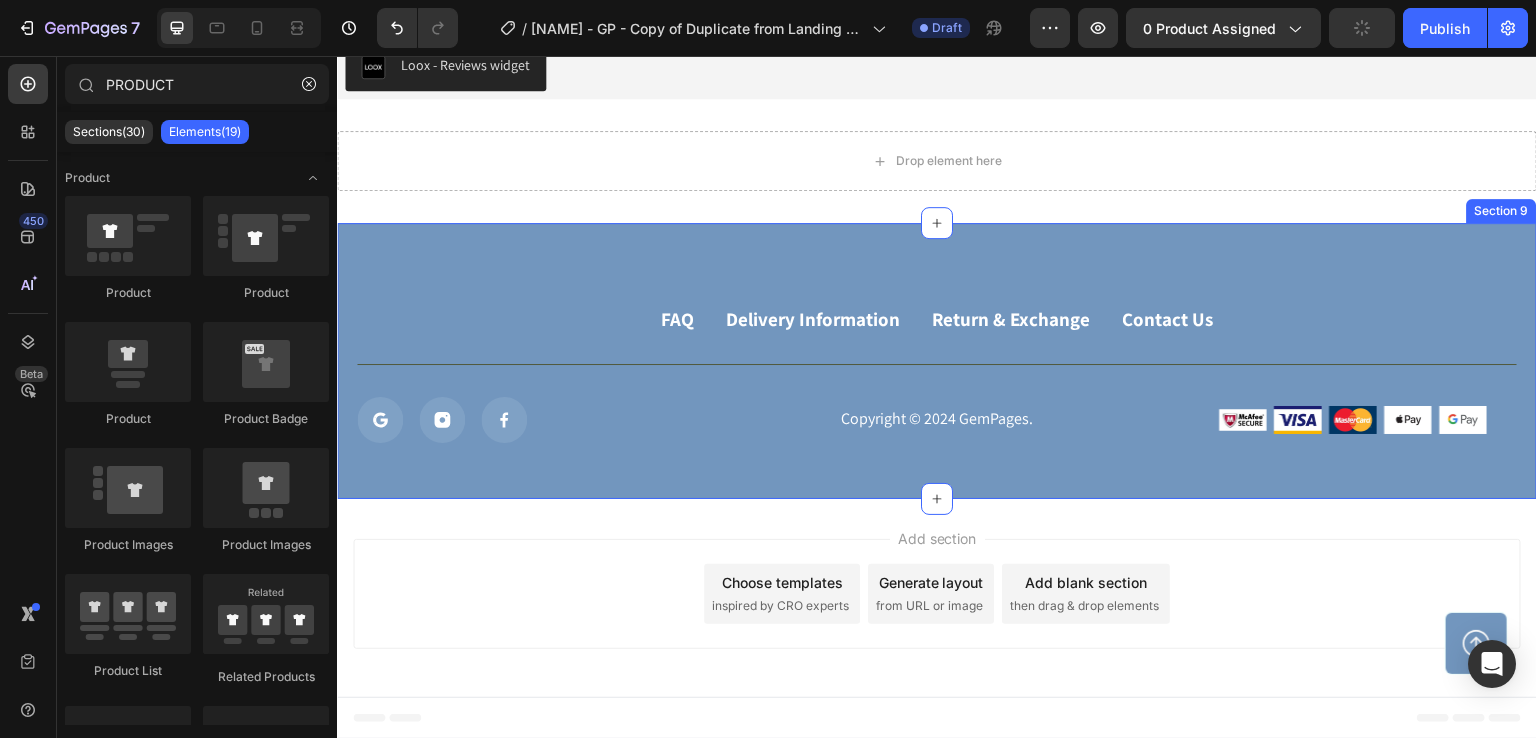 scroll, scrollTop: 4565, scrollLeft: 0, axis: vertical 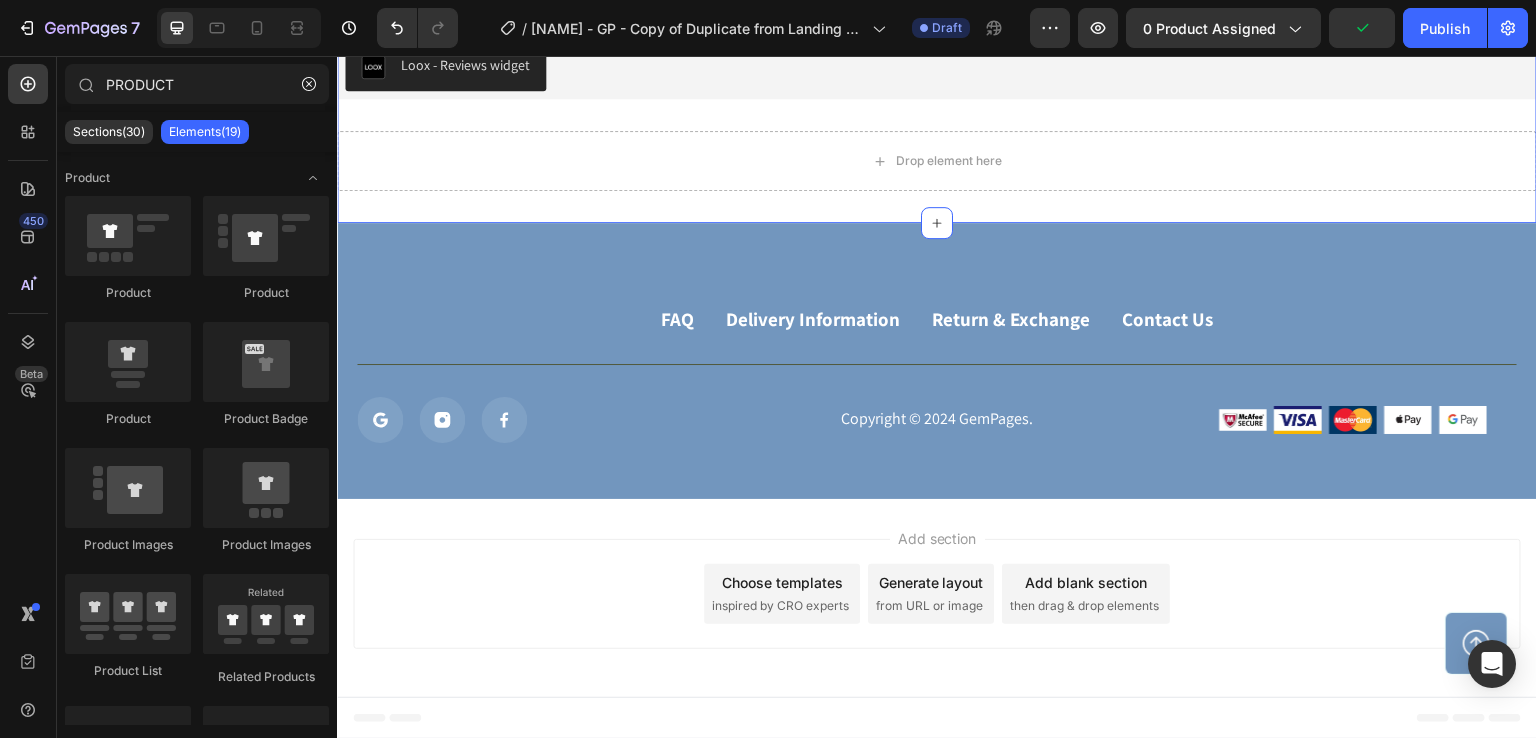 click on "Loox - Reviews widget Loox
Drop element here Product Section 7" at bounding box center [937, 113] 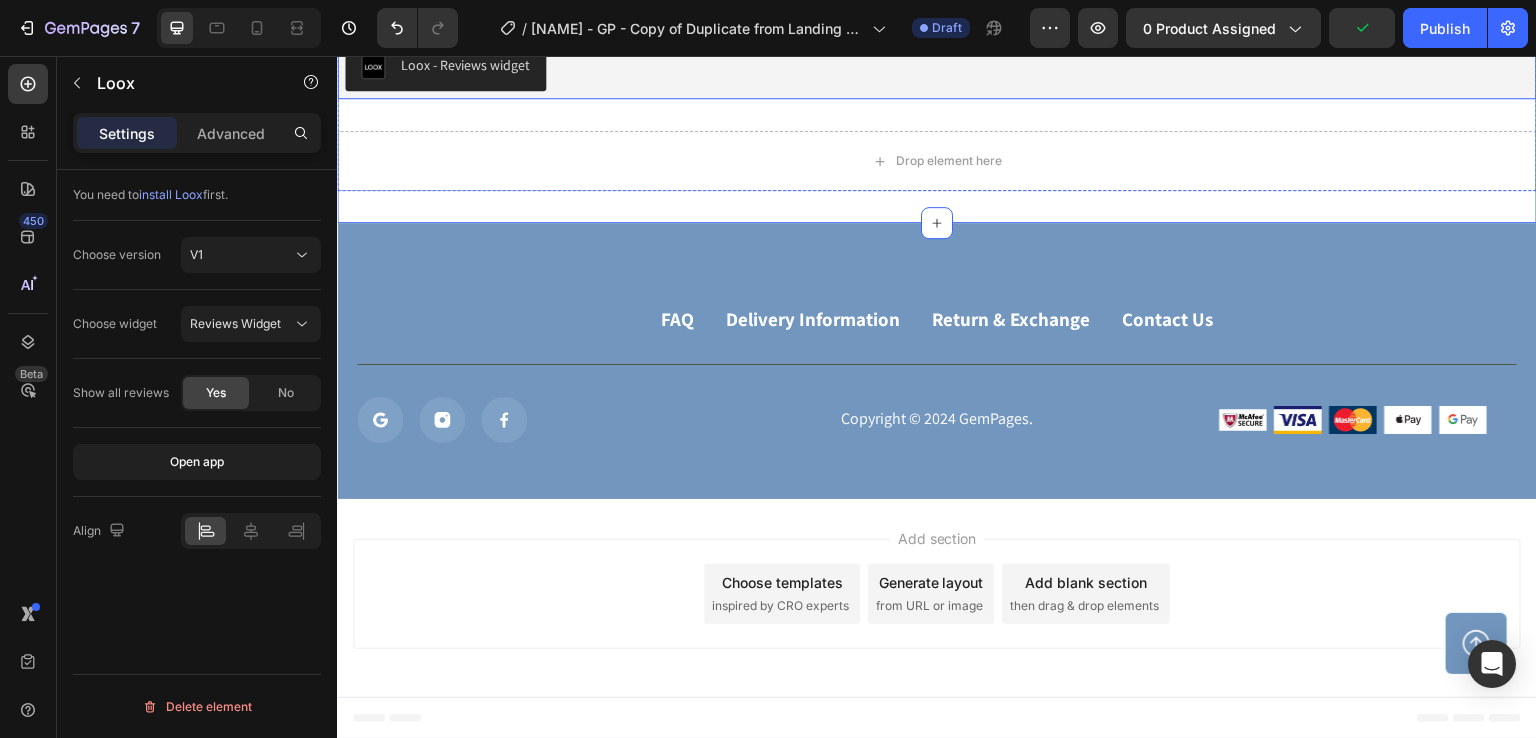 click on "Loox - Reviews widget" at bounding box center [465, 65] 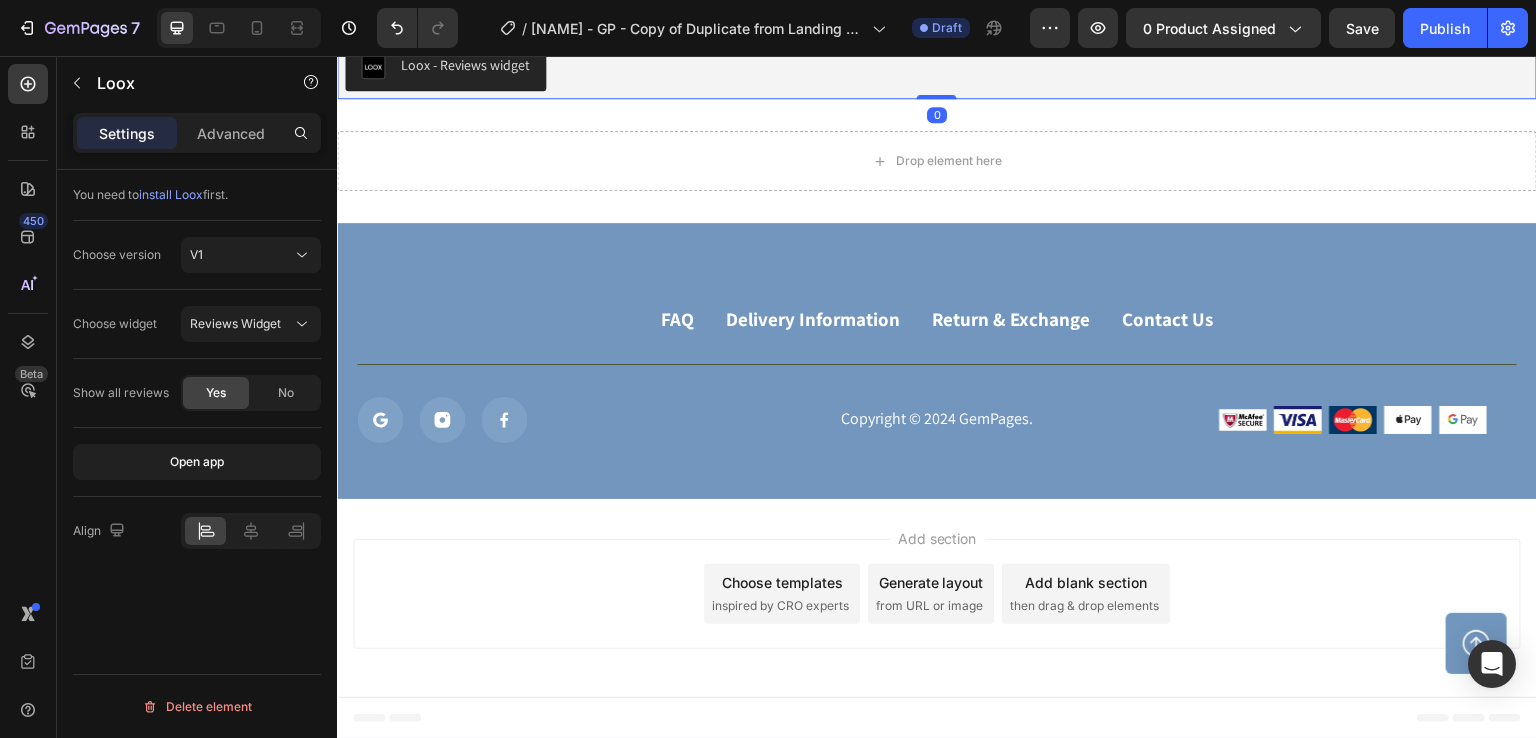 click on "Loox" at bounding box center [380, 16] 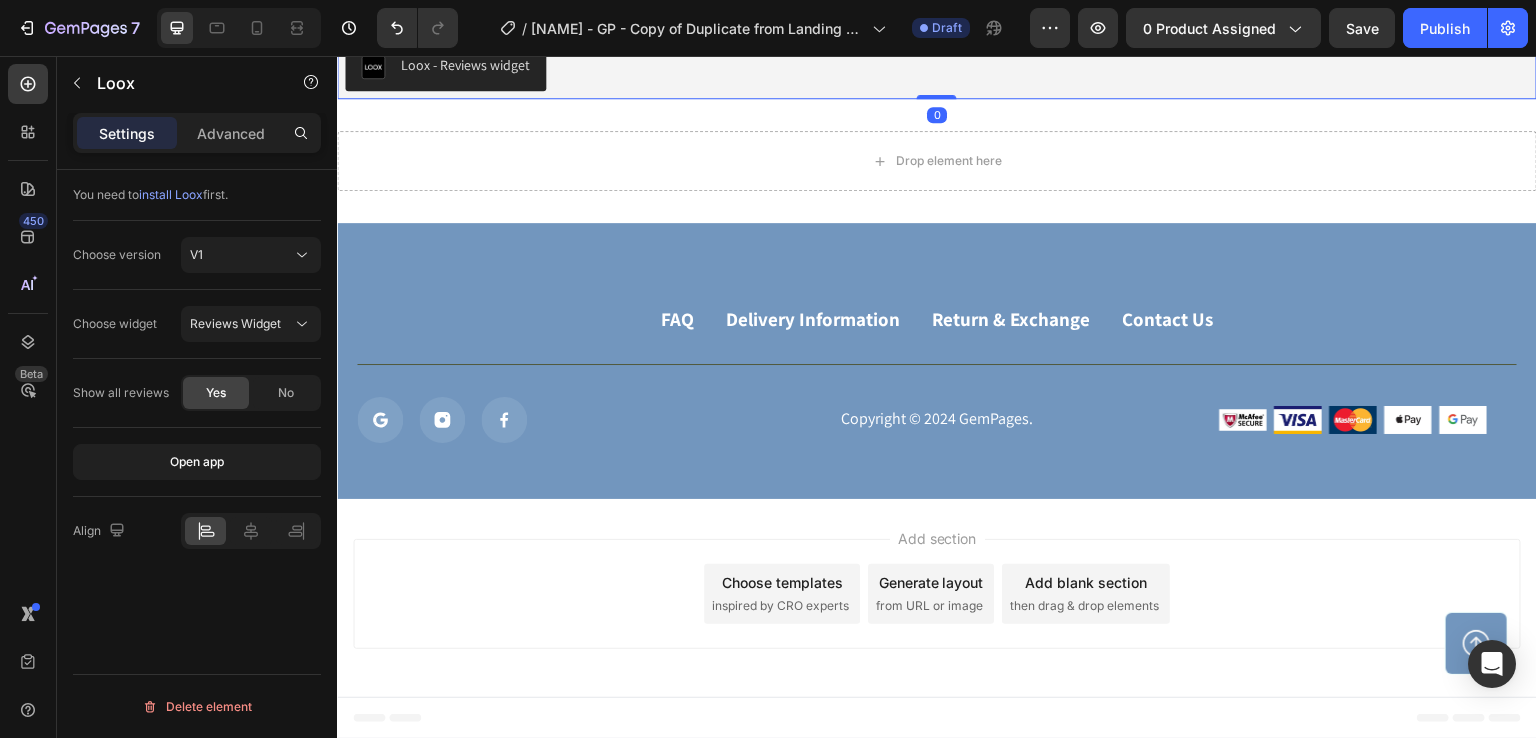 click on "Loox - Reviews widget" at bounding box center [937, 67] 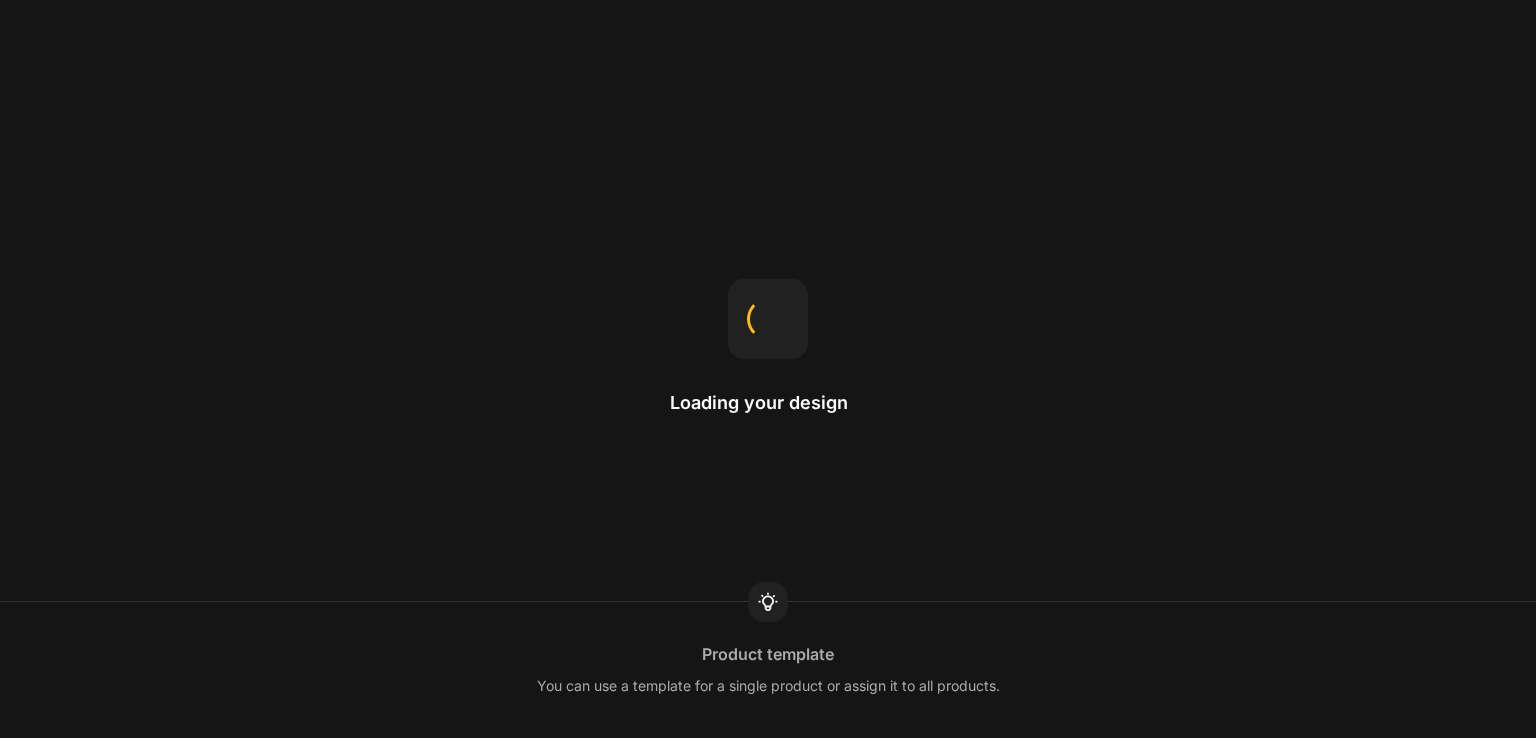 scroll, scrollTop: 0, scrollLeft: 0, axis: both 